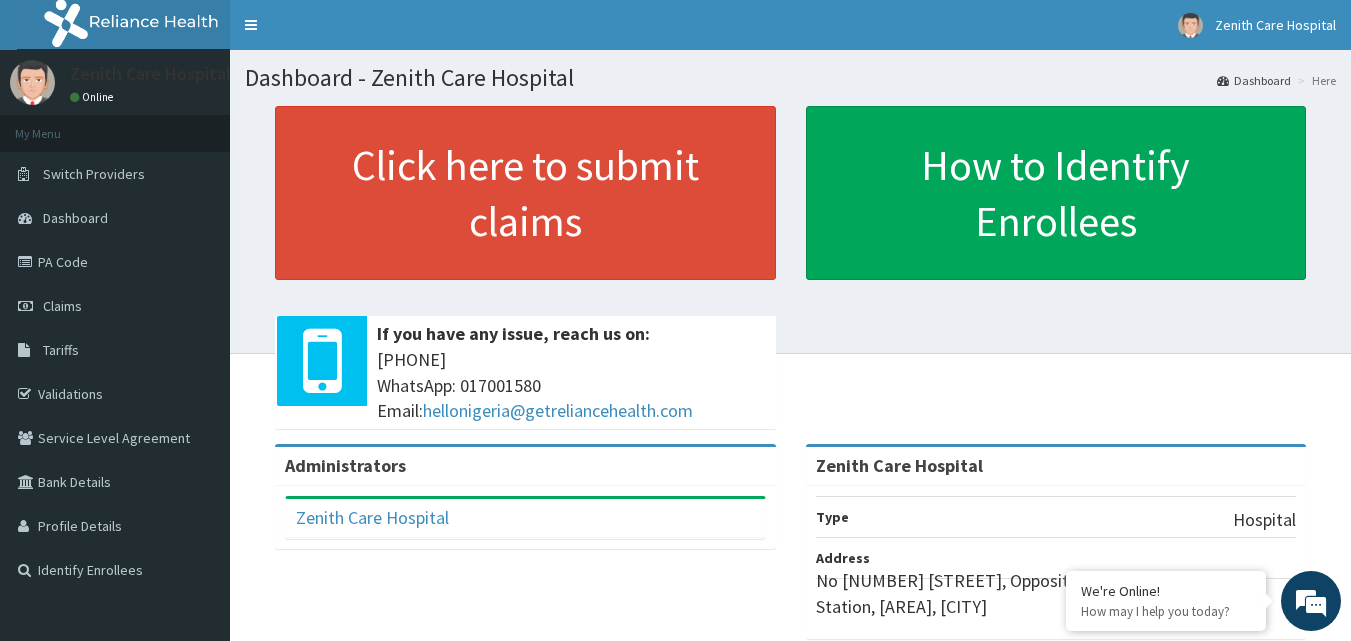 scroll, scrollTop: 0, scrollLeft: 0, axis: both 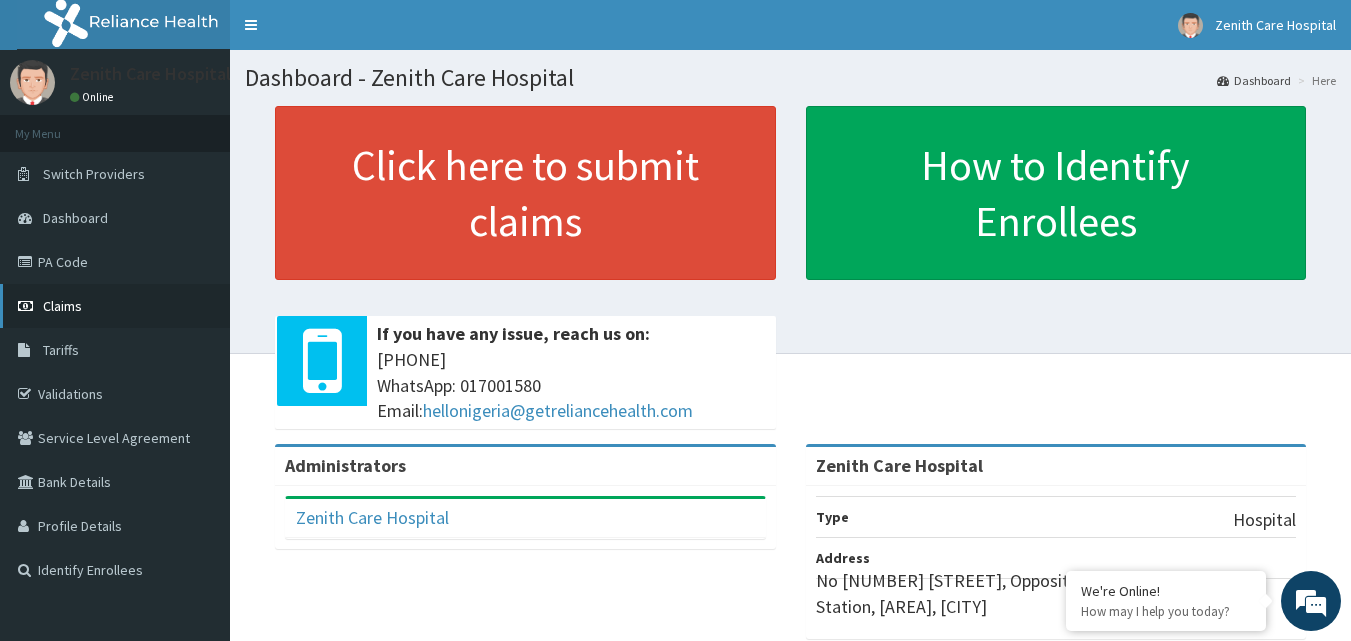 click on "Claims" at bounding box center [62, 306] 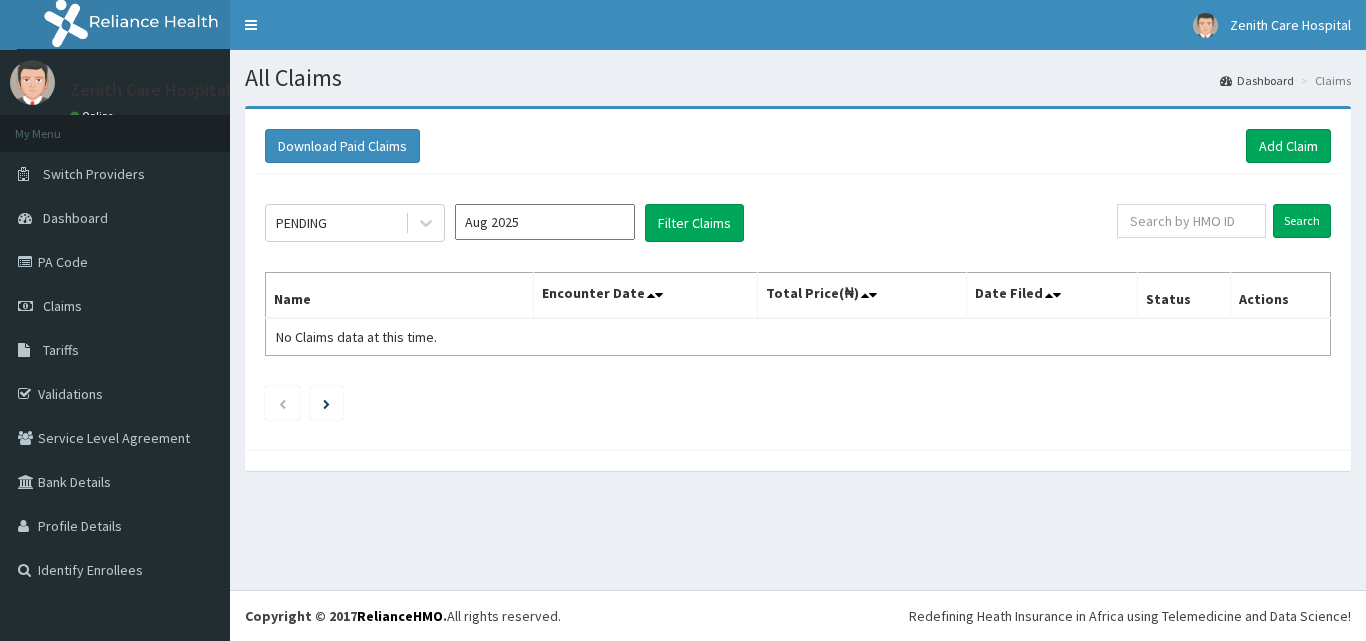 scroll, scrollTop: 0, scrollLeft: 0, axis: both 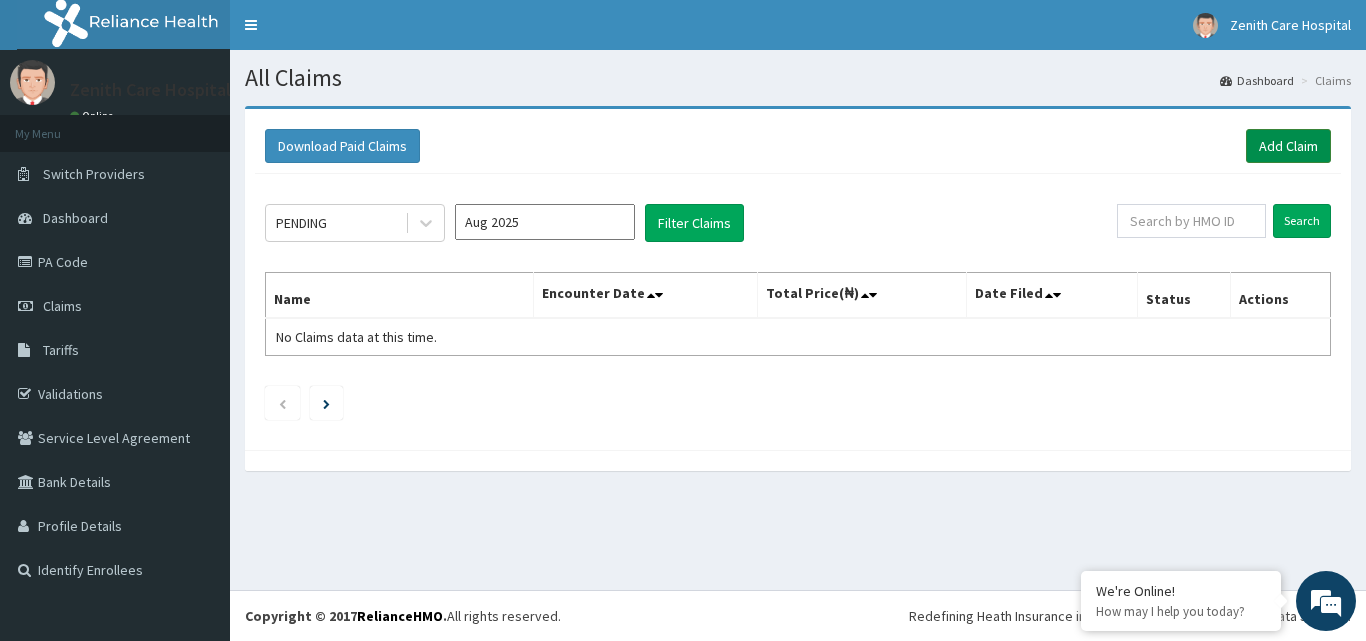 click on "Add Claim" at bounding box center (1288, 146) 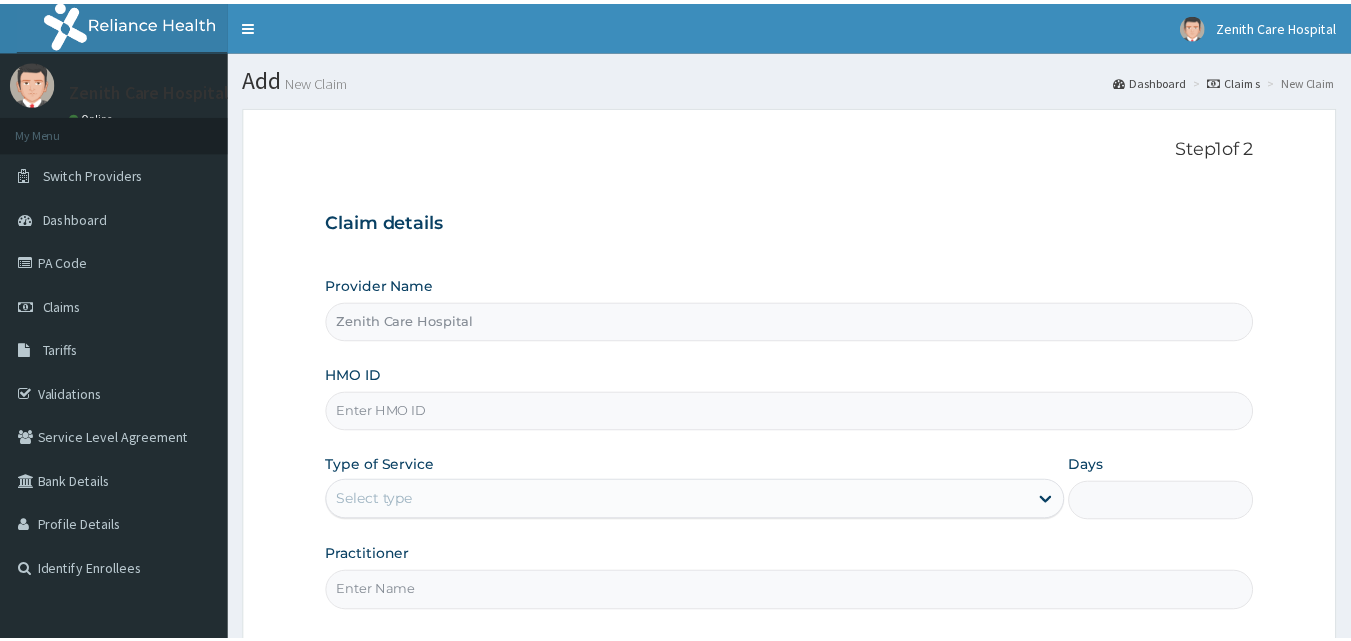 scroll, scrollTop: 0, scrollLeft: 0, axis: both 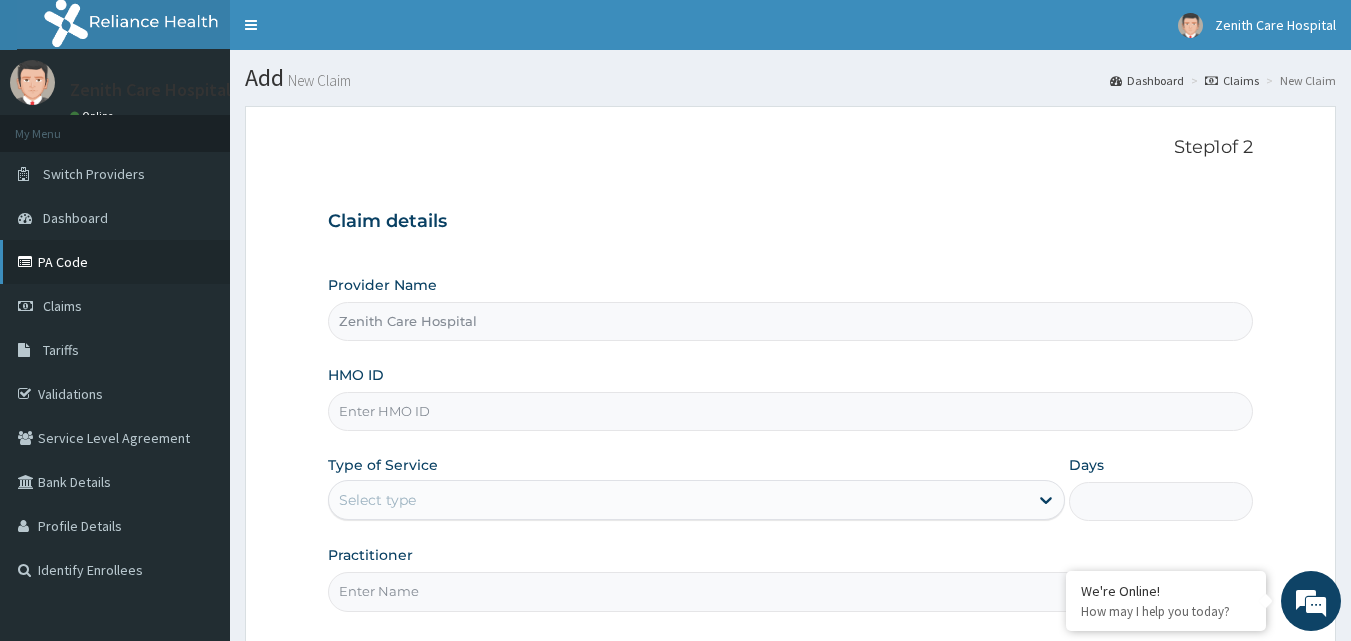 click on "PA Code" at bounding box center [115, 262] 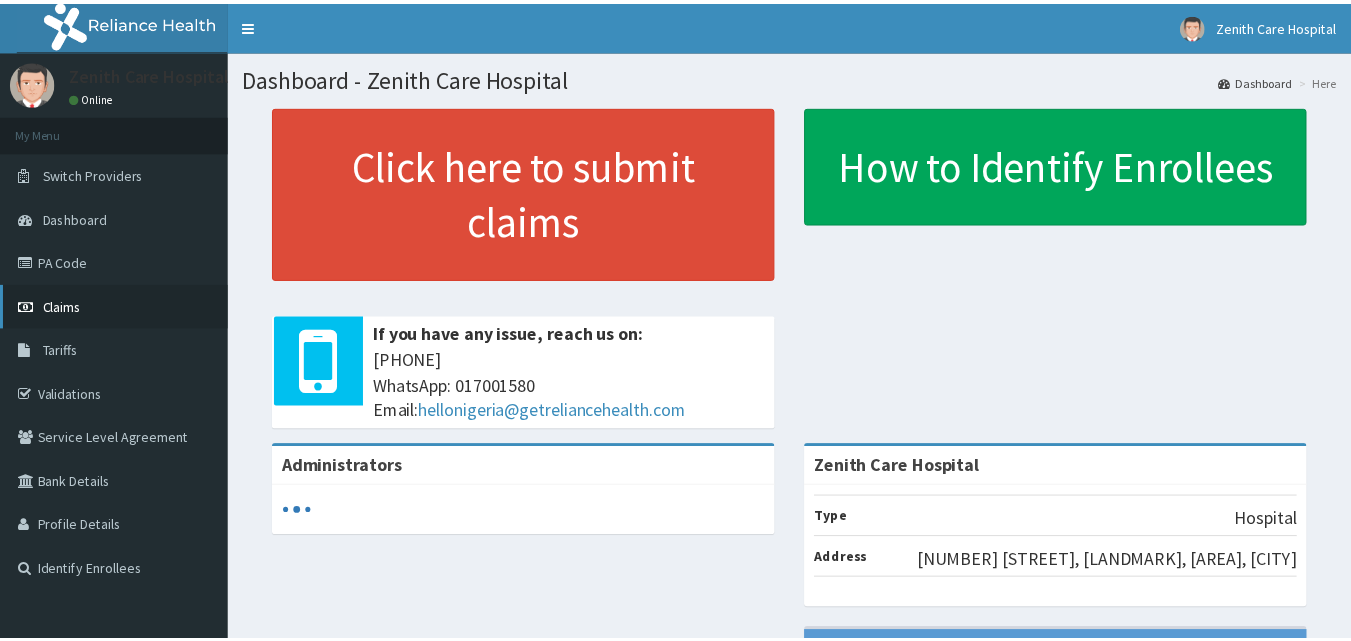 scroll, scrollTop: 0, scrollLeft: 0, axis: both 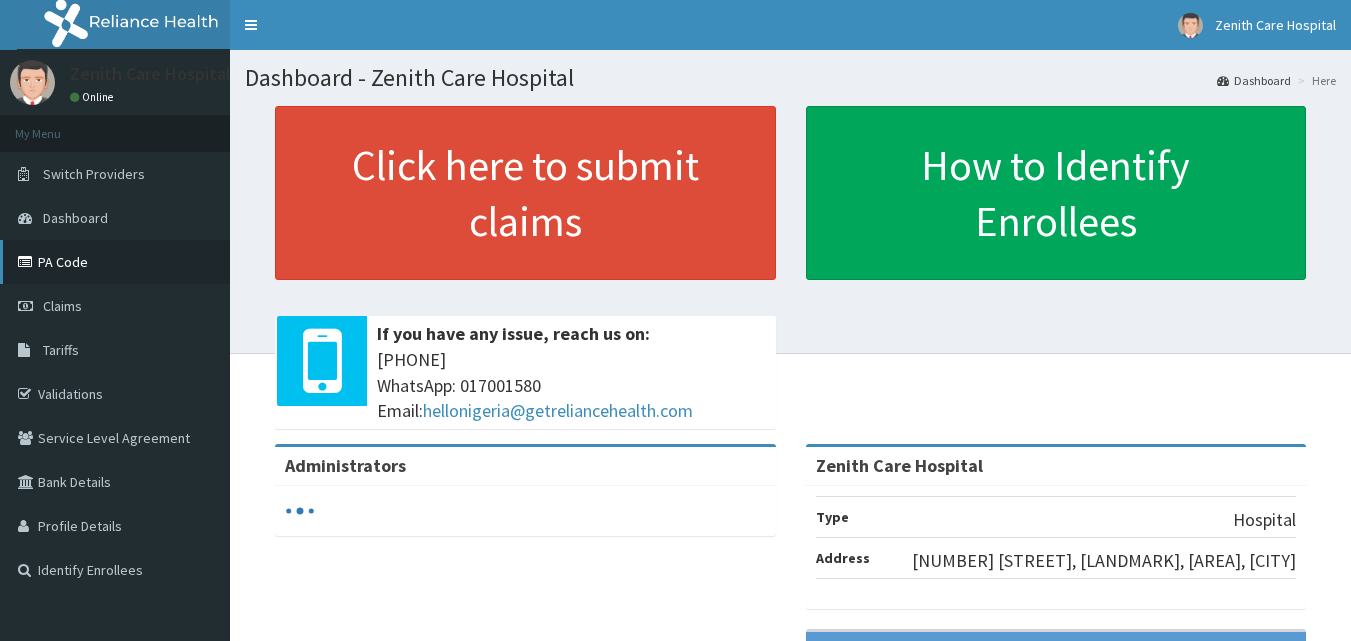 click on "PA Code" at bounding box center [115, 262] 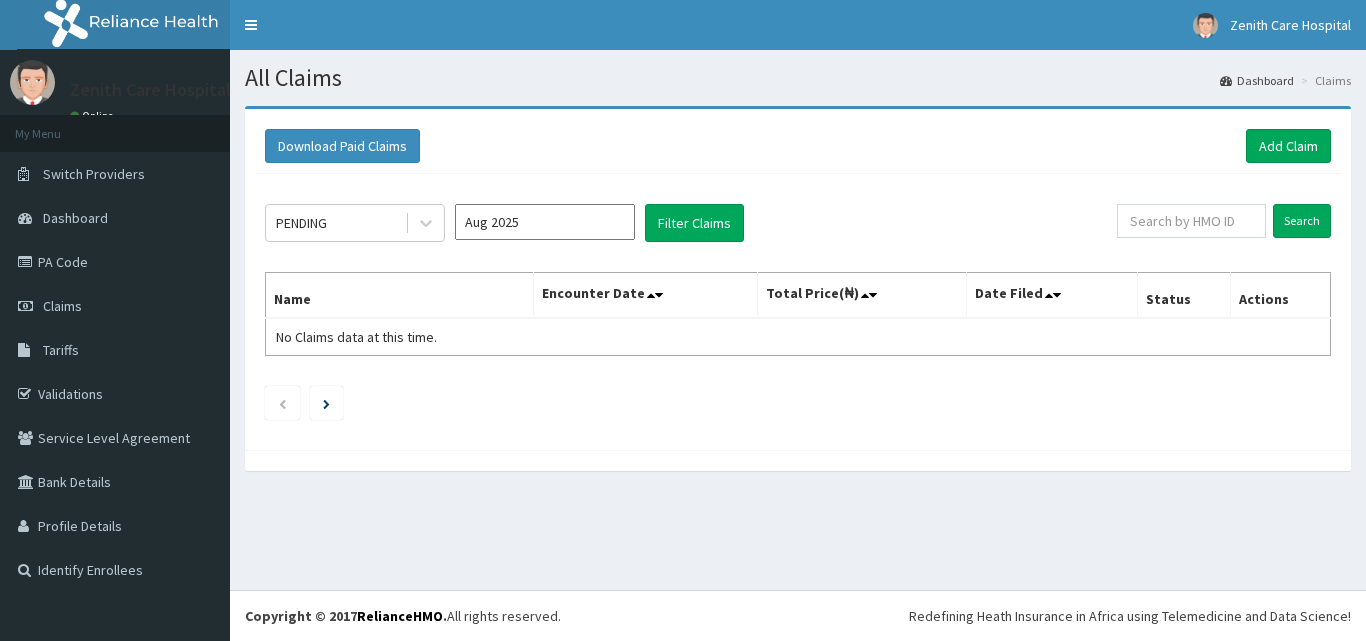 scroll, scrollTop: 0, scrollLeft: 0, axis: both 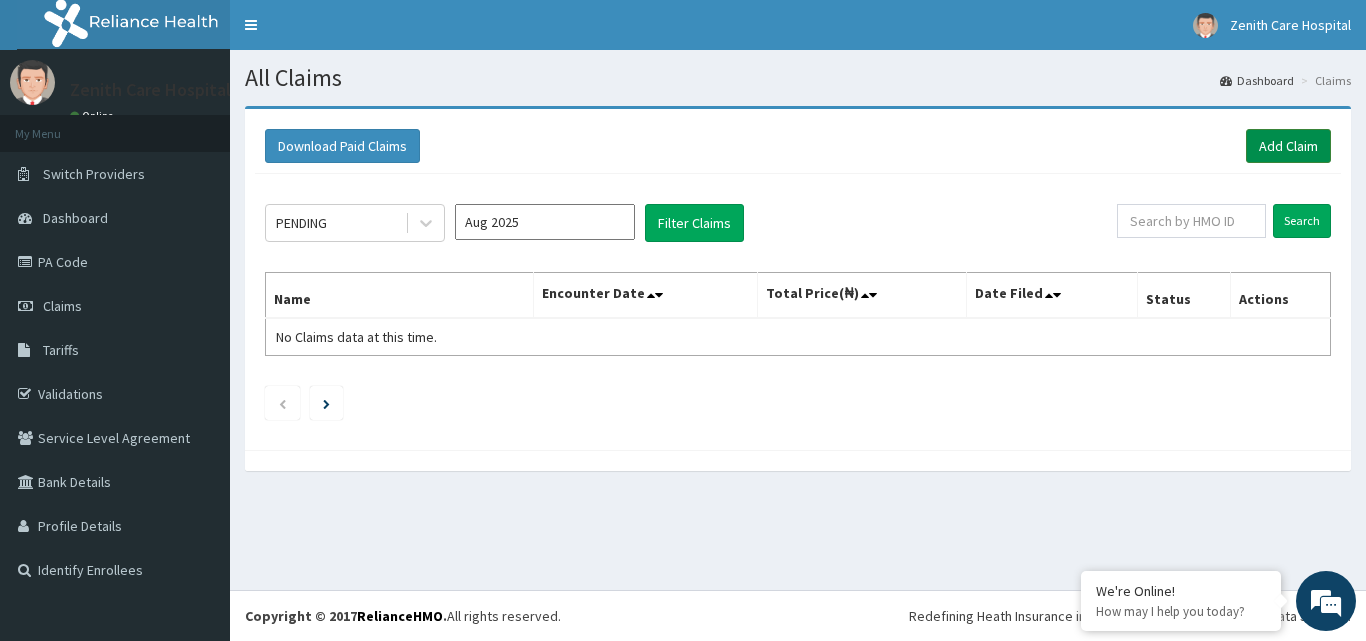click on "Add Claim" at bounding box center [1288, 146] 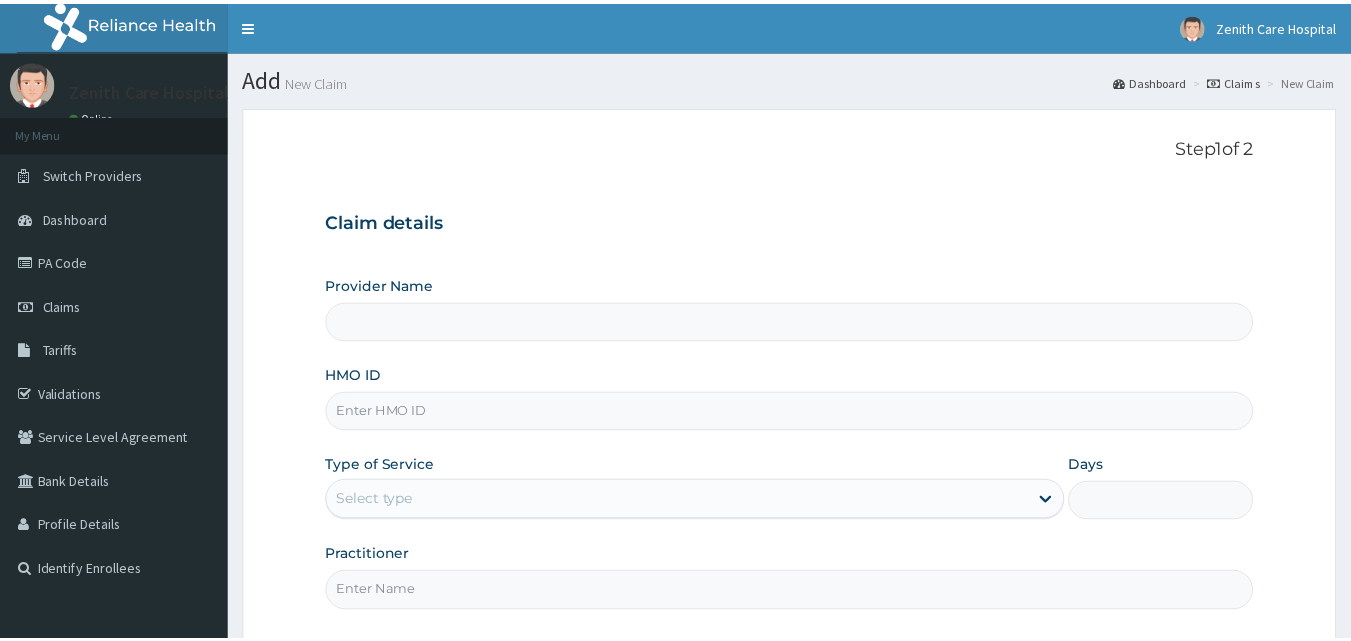 scroll, scrollTop: 0, scrollLeft: 0, axis: both 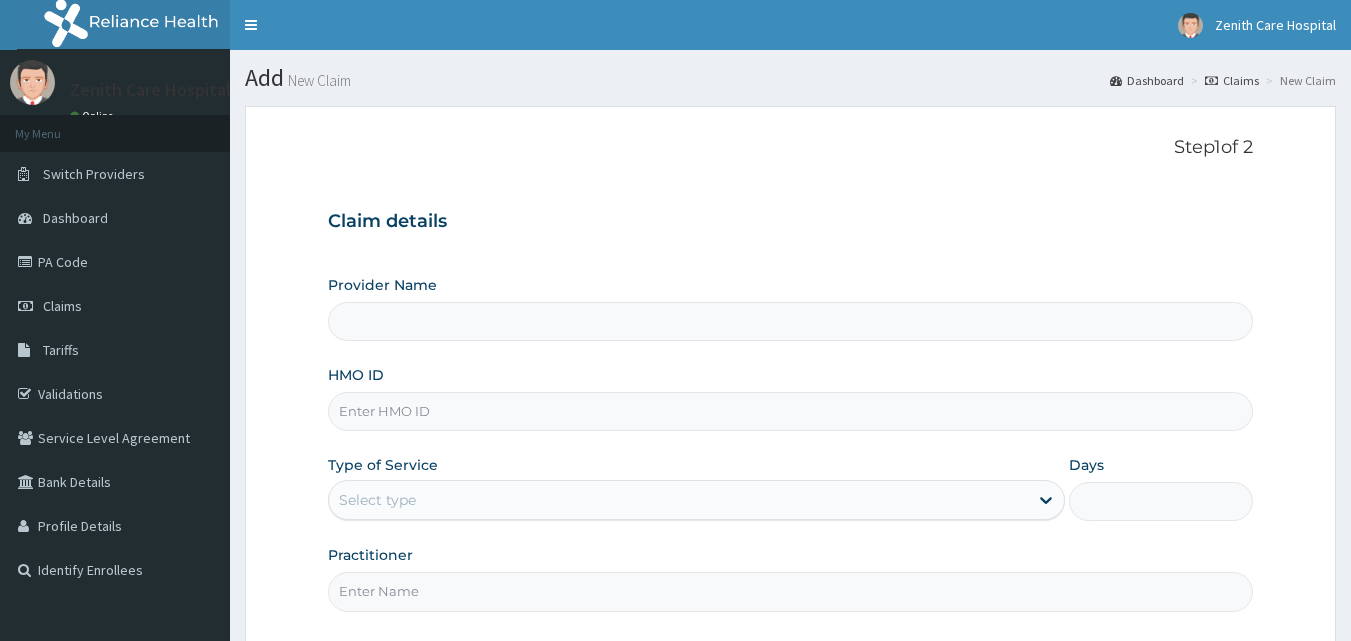 type on "Zenith Care Hospital" 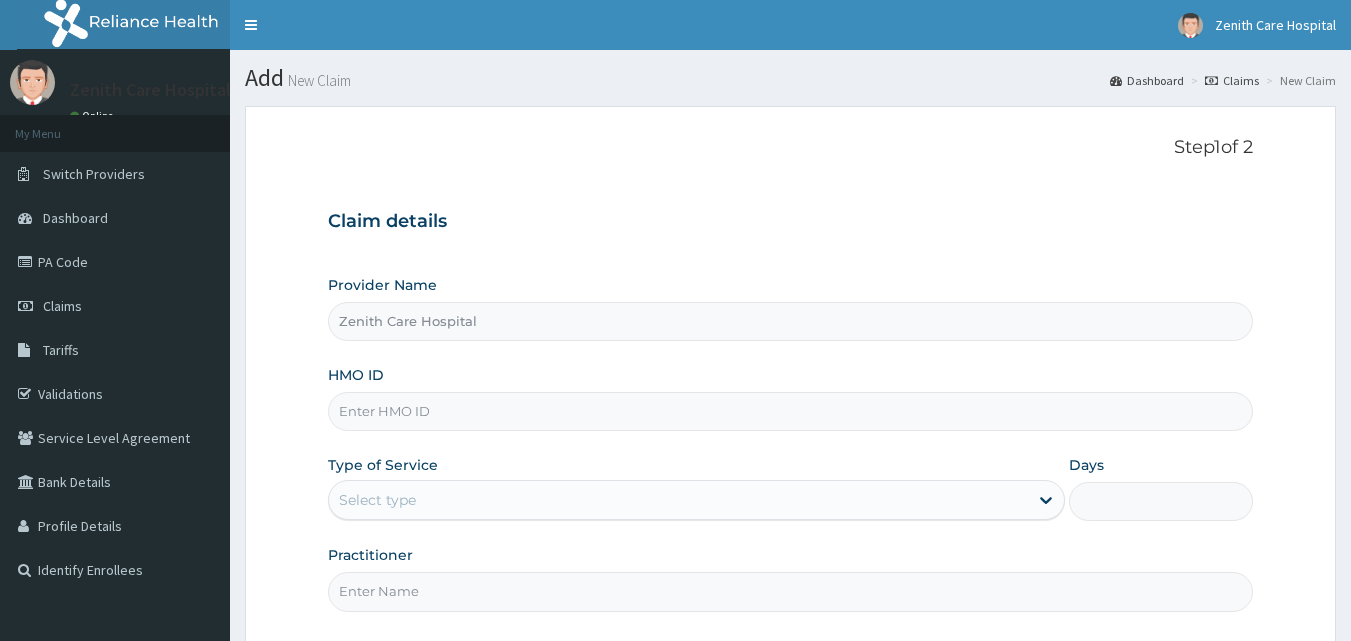 click on "HMO ID" at bounding box center (791, 411) 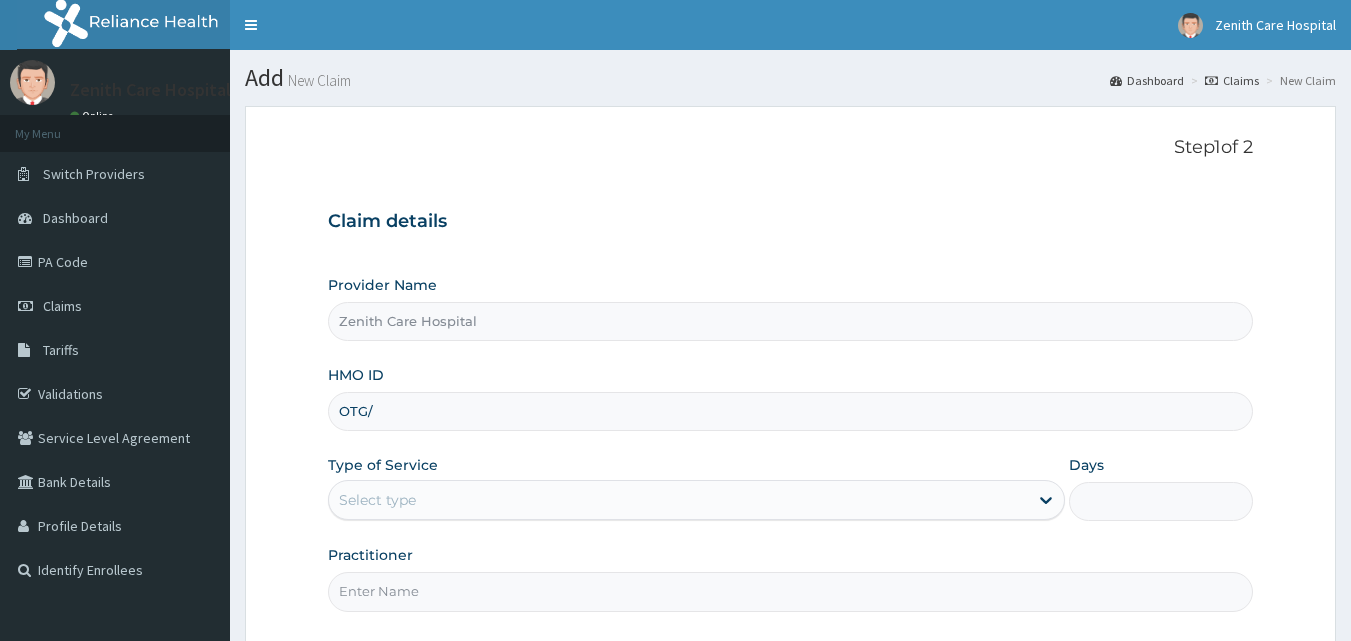 type on "OTG/10169/D" 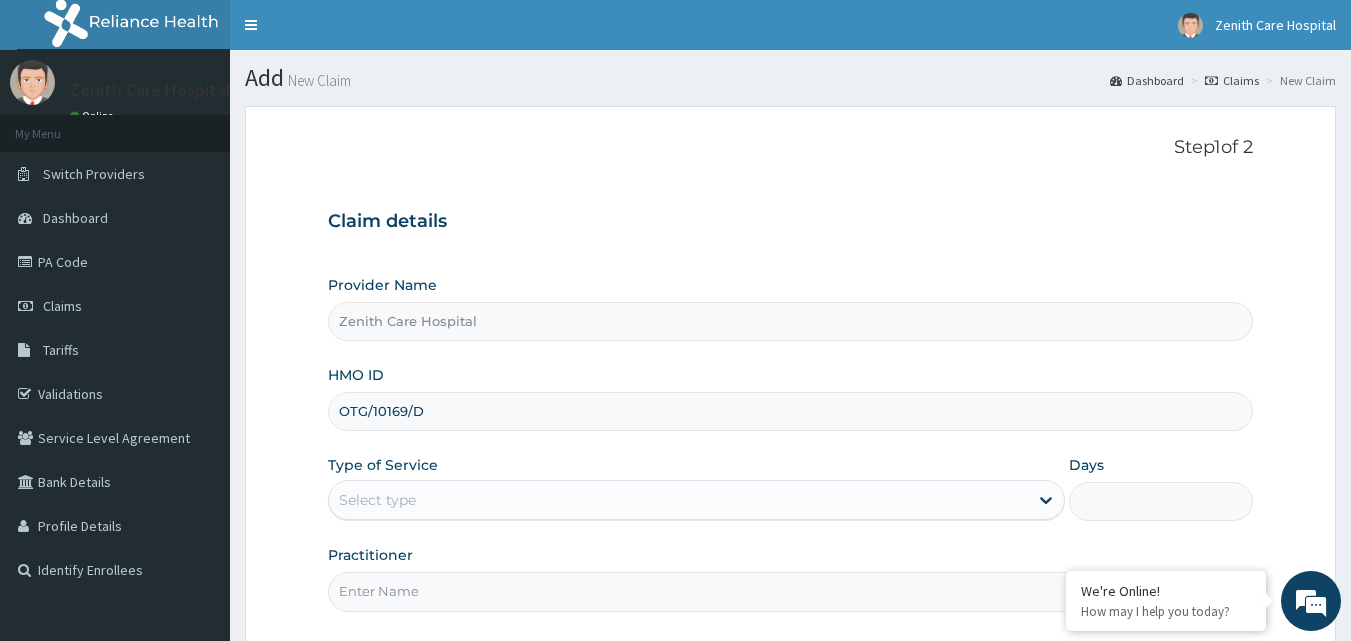 click on "Select type" at bounding box center (678, 500) 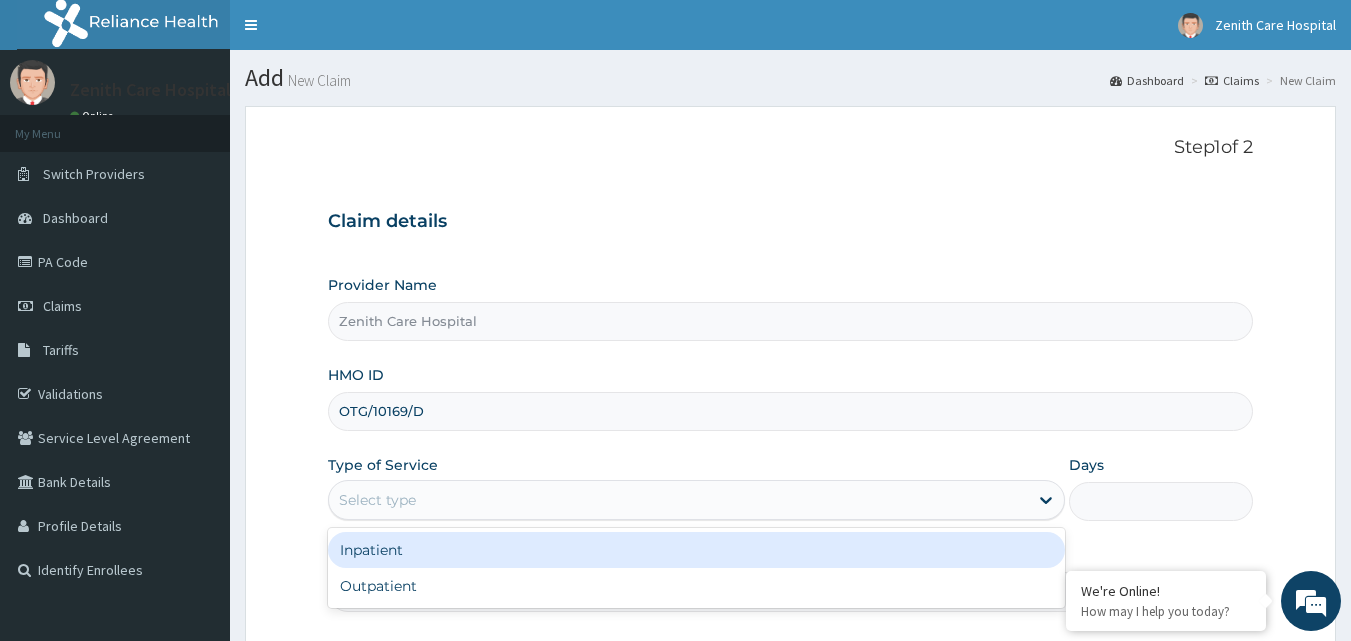 click on "Inpatient" at bounding box center [696, 550] 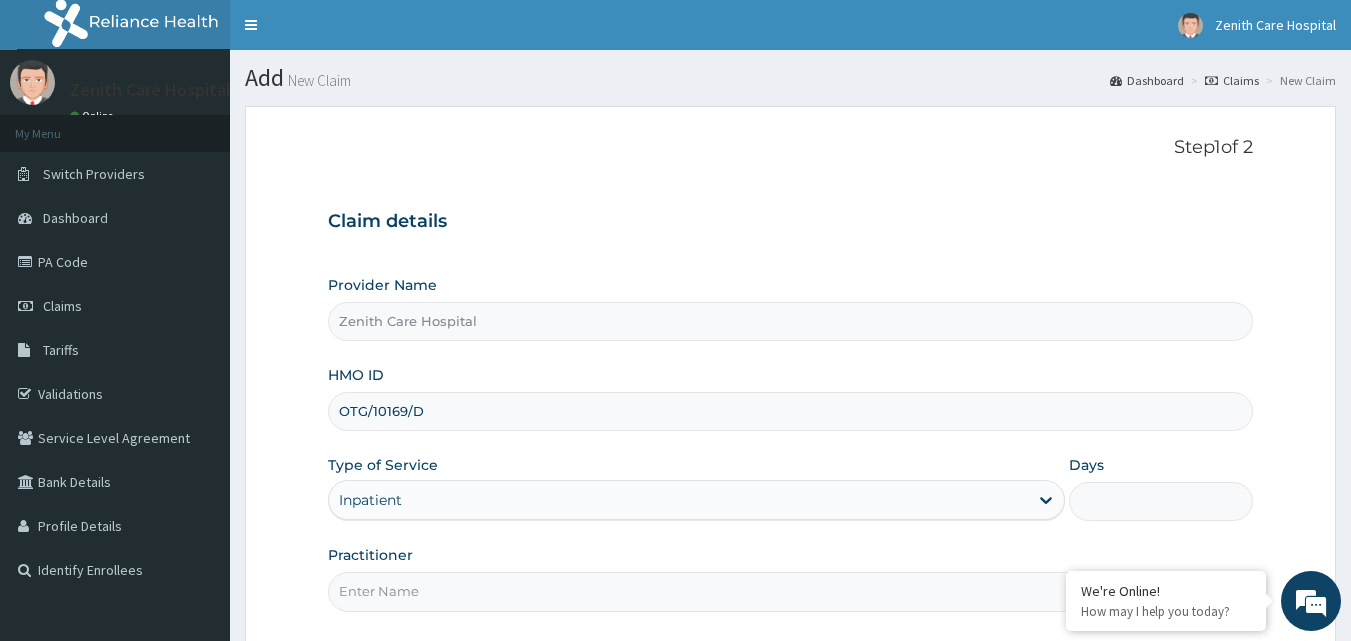 click on "Days" at bounding box center (1161, 501) 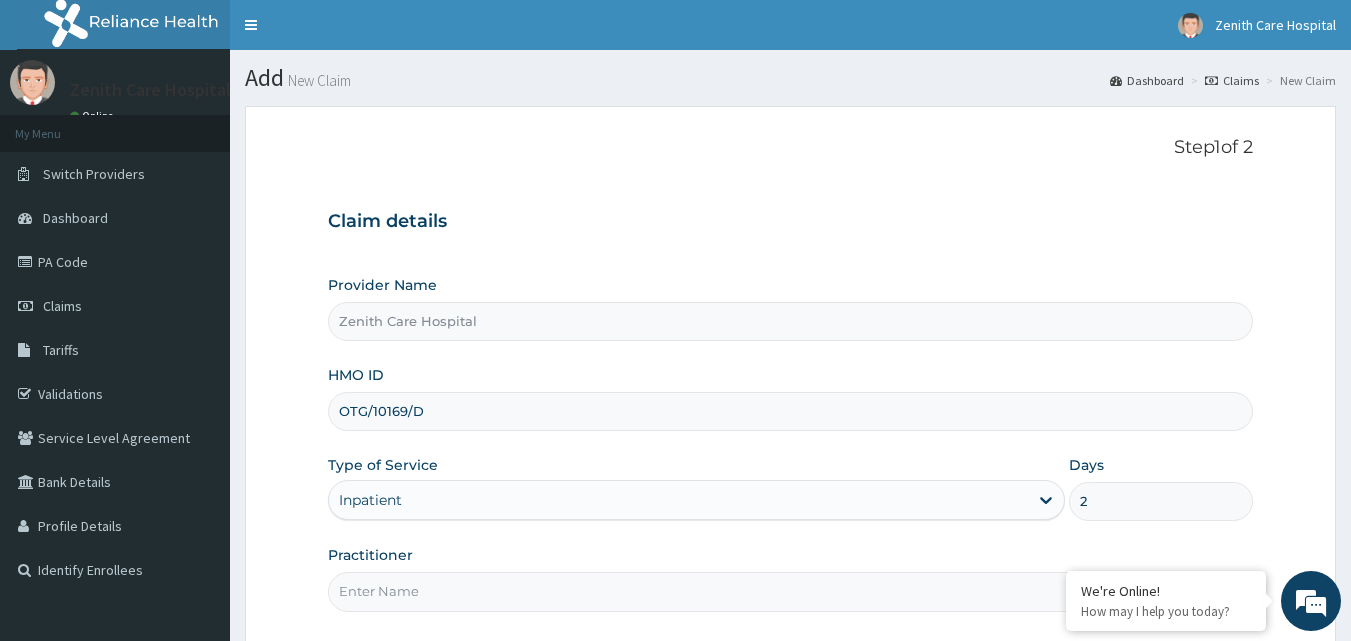 scroll, scrollTop: 0, scrollLeft: 0, axis: both 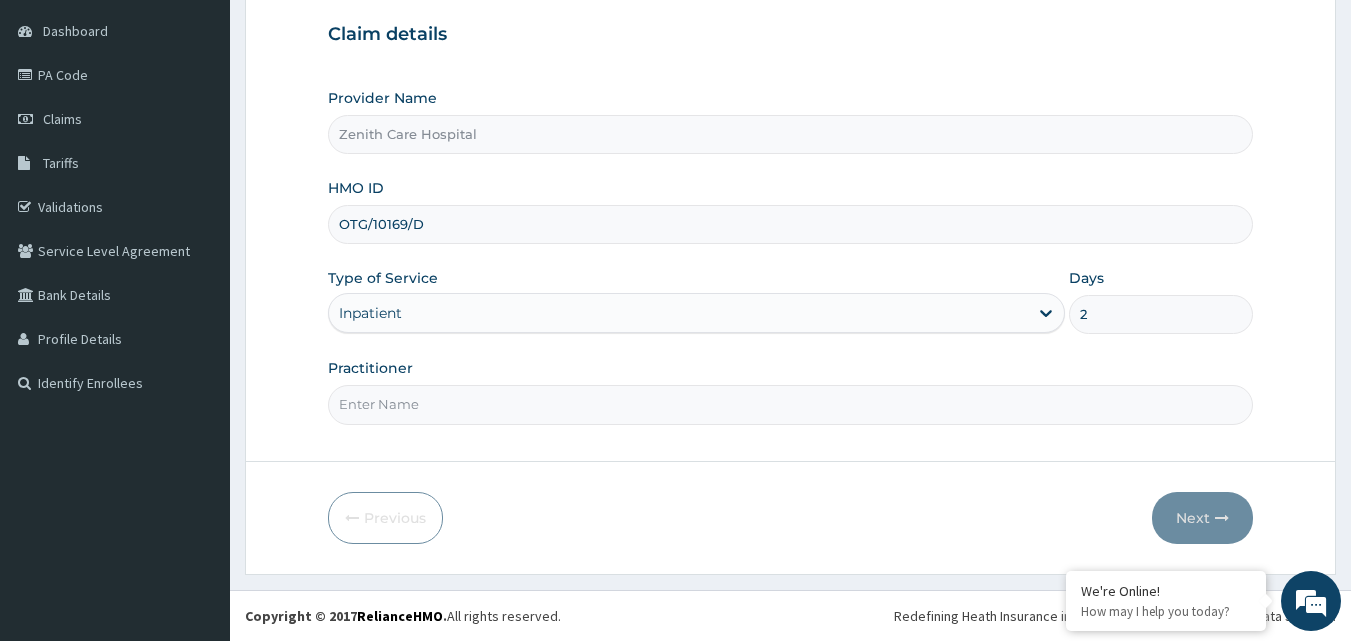 type on "2" 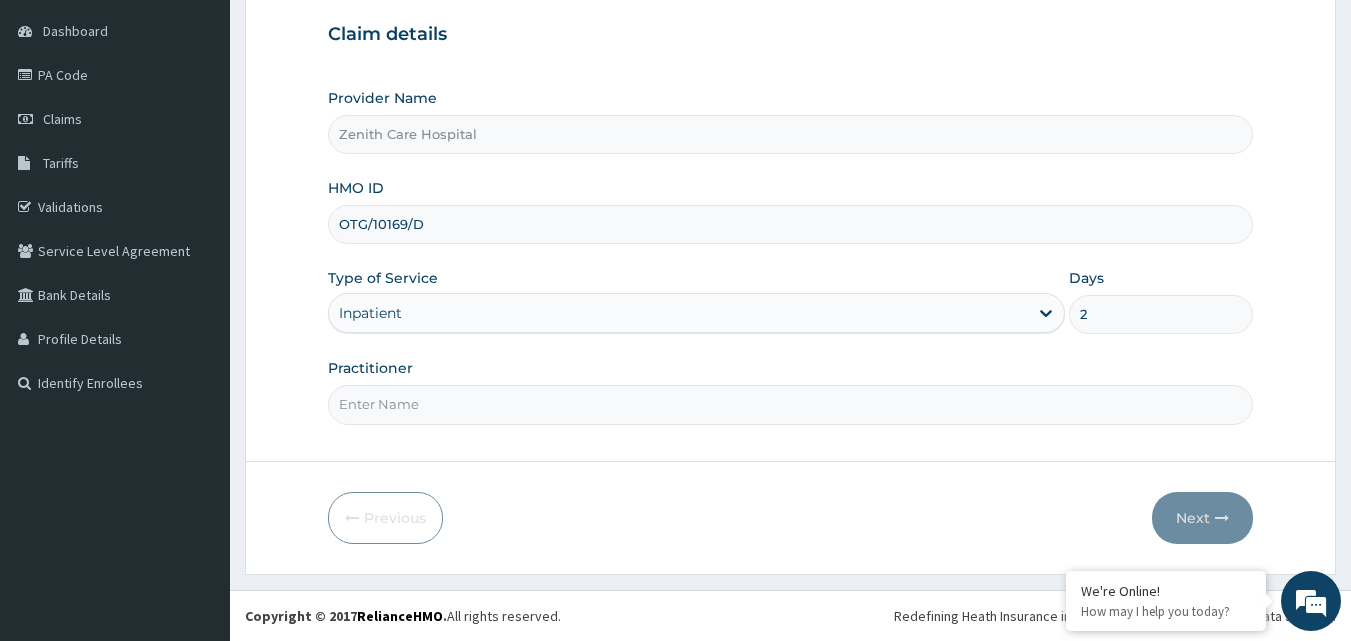 type on "[TITLE] [LAST]" 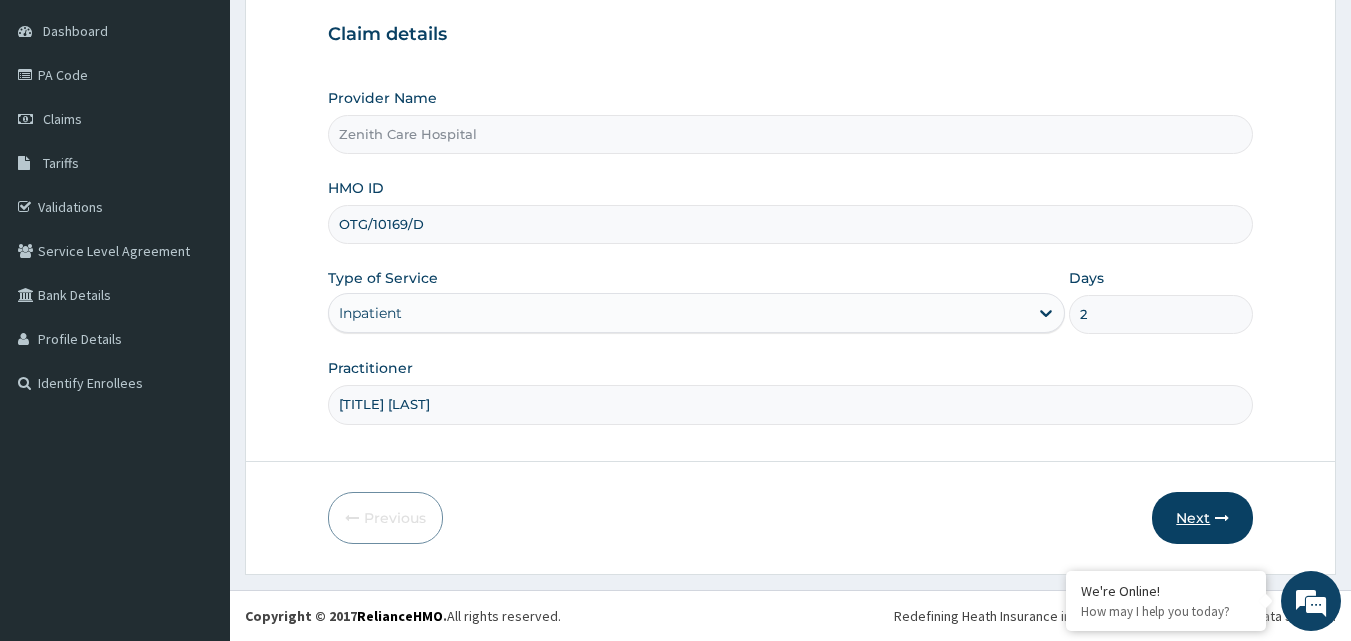 click on "Next" at bounding box center [1202, 518] 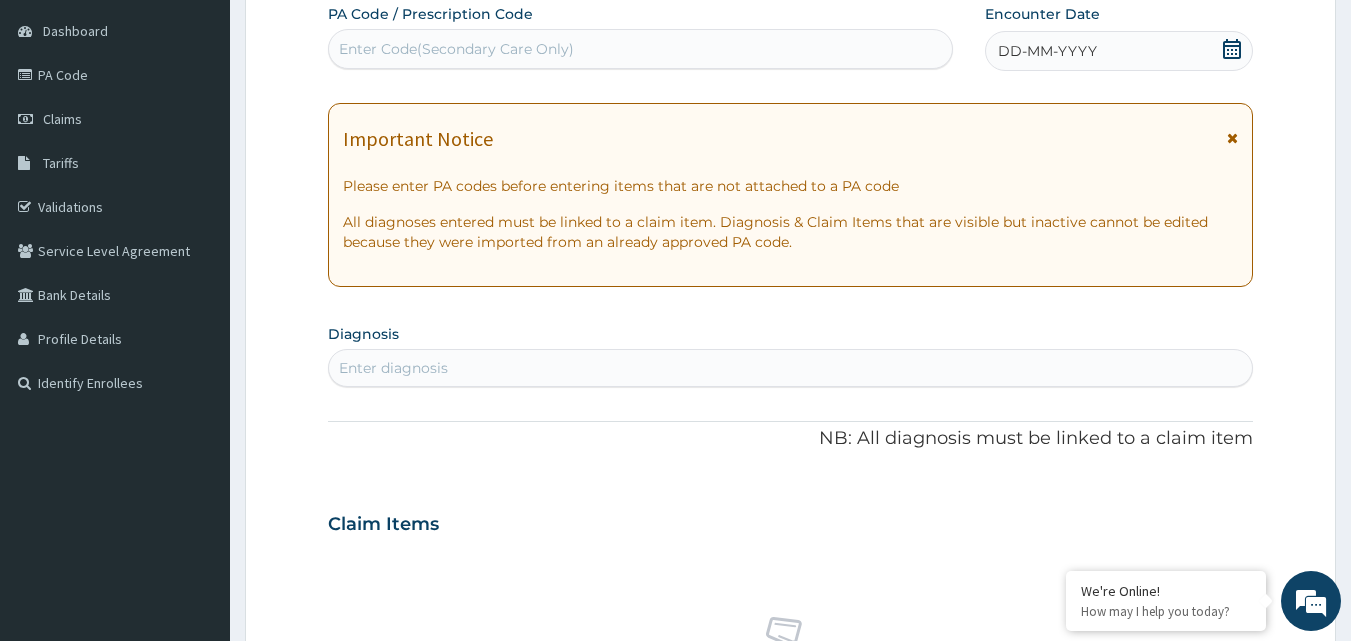 click on "Enter Code(Secondary Care Only)" at bounding box center (641, 49) 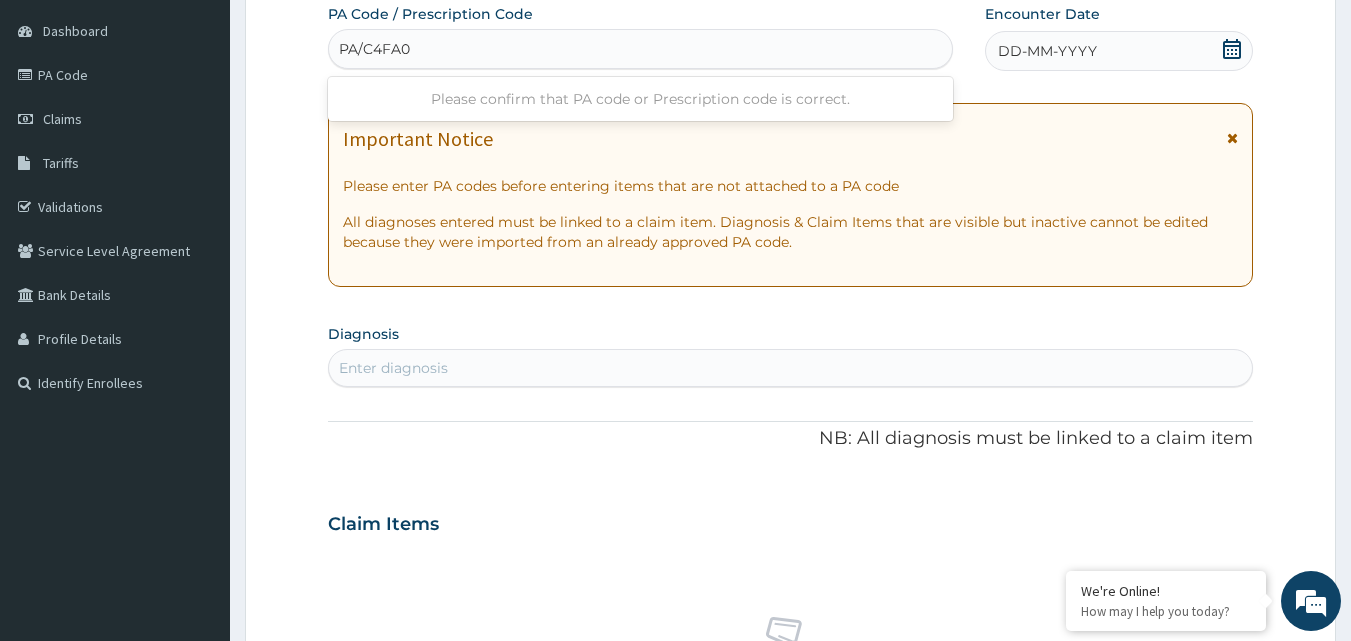 type on "PA/C4FA02" 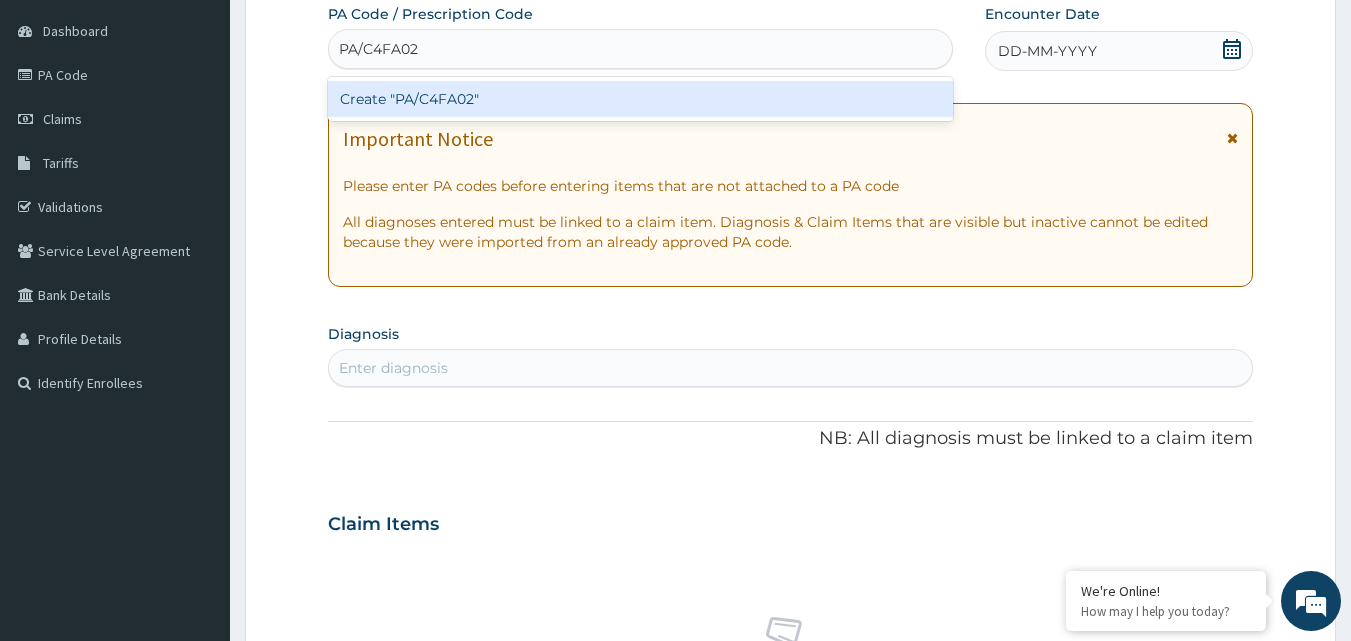 click on "Create "PA/C4FA02"" at bounding box center (641, 99) 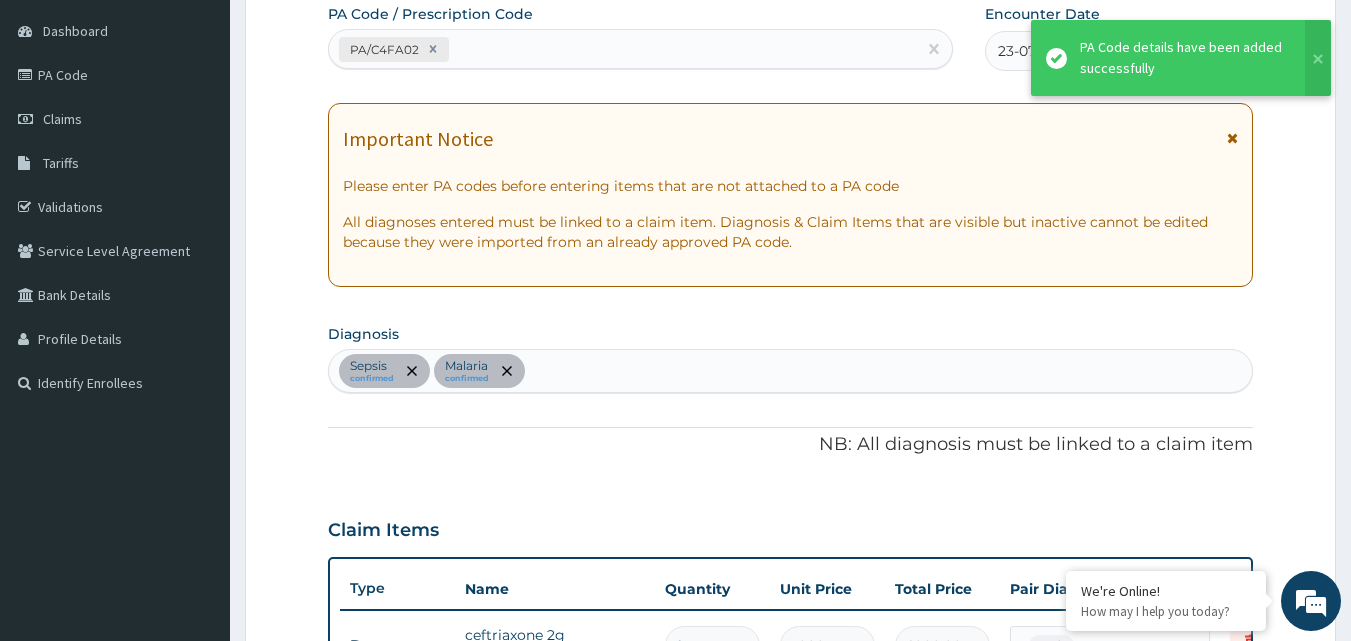 scroll, scrollTop: 1202, scrollLeft: 0, axis: vertical 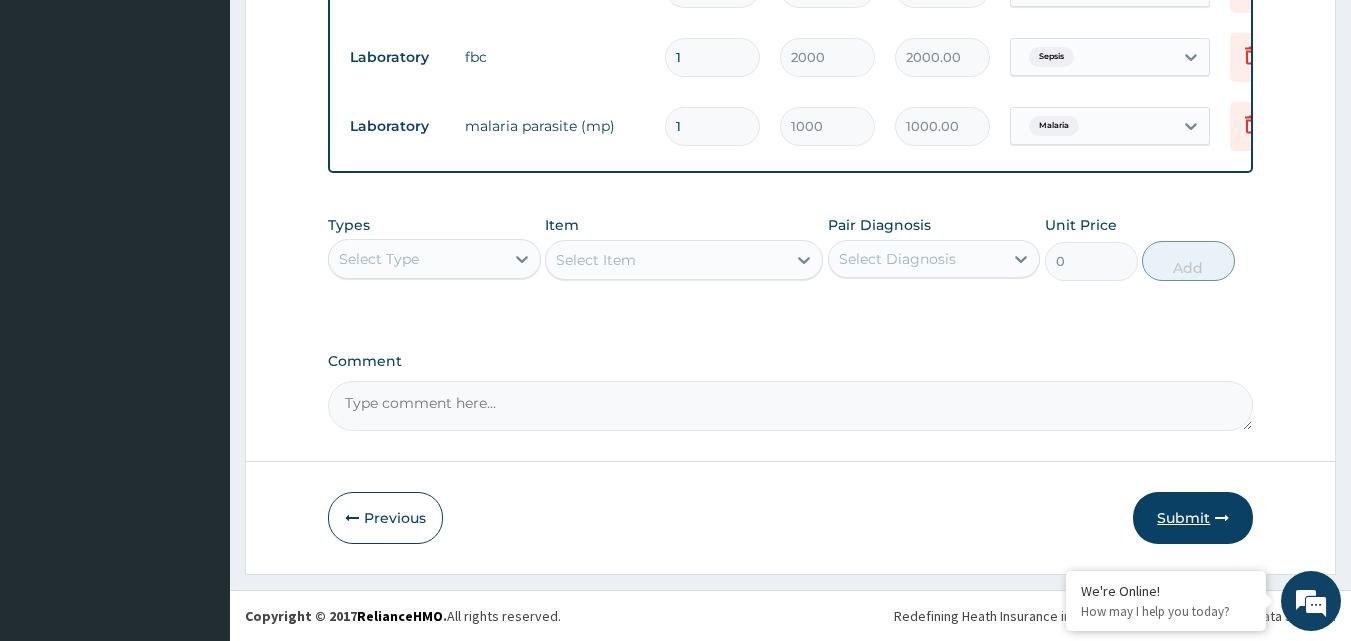 click on "Submit" at bounding box center (1193, 518) 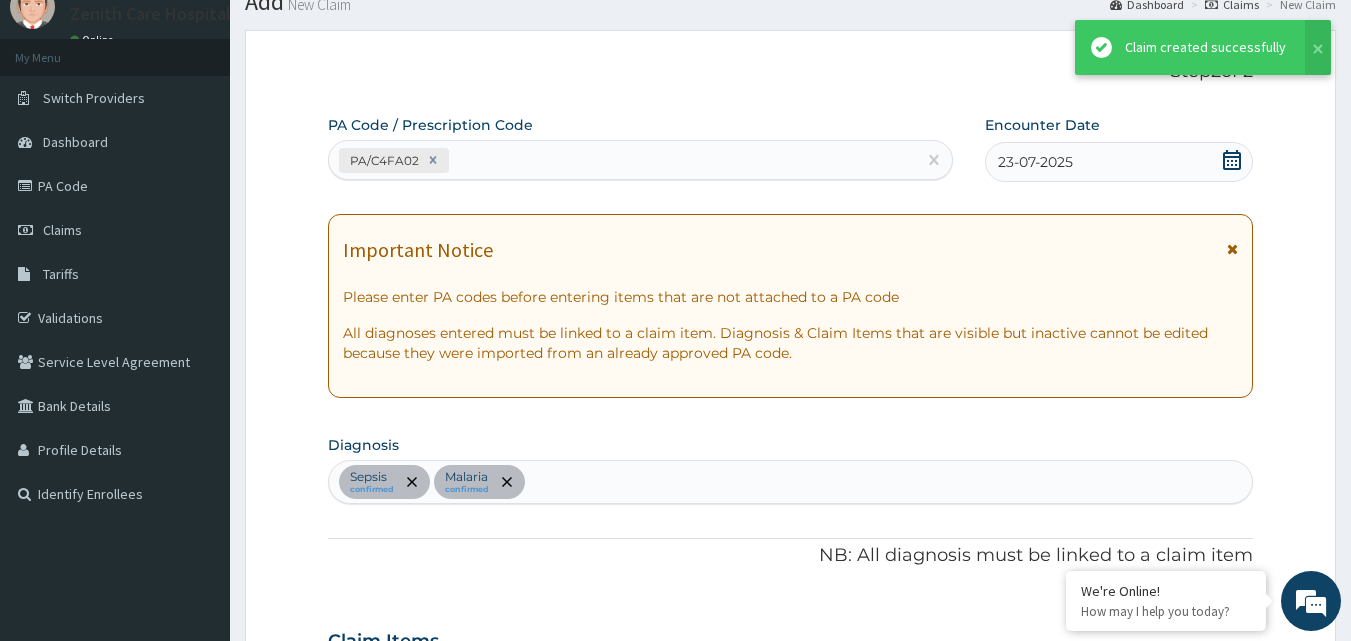 scroll, scrollTop: 1411, scrollLeft: 0, axis: vertical 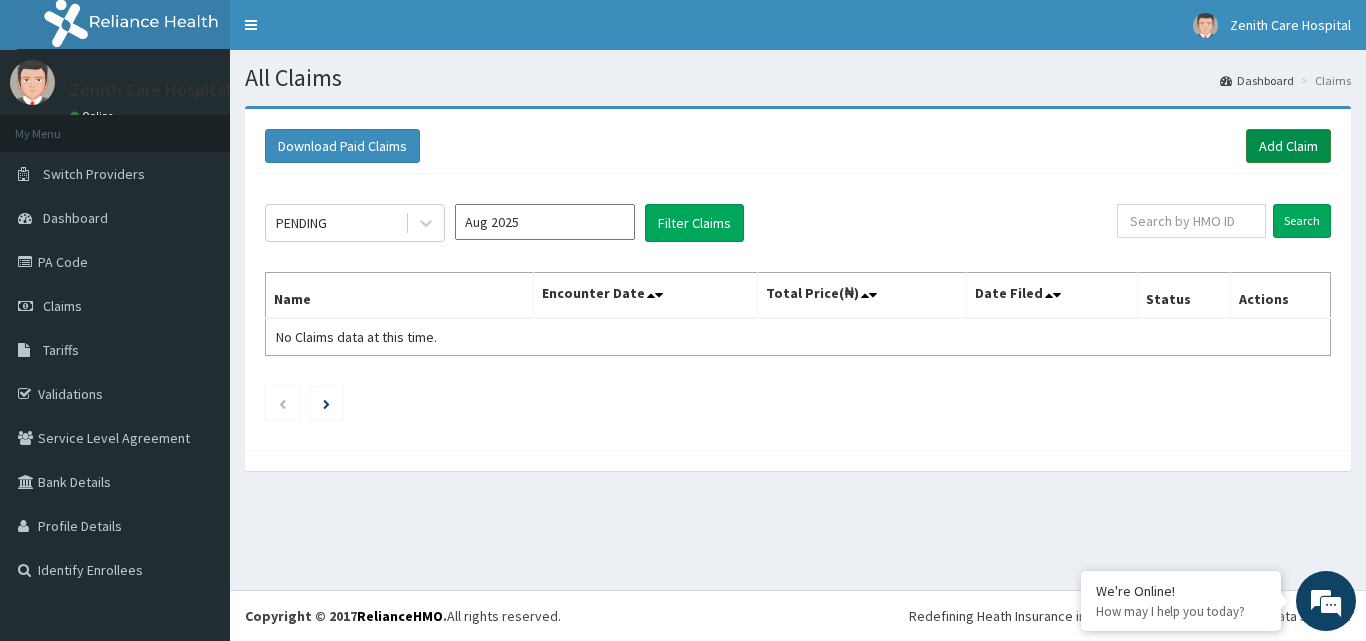 click on "Add Claim" at bounding box center (1288, 146) 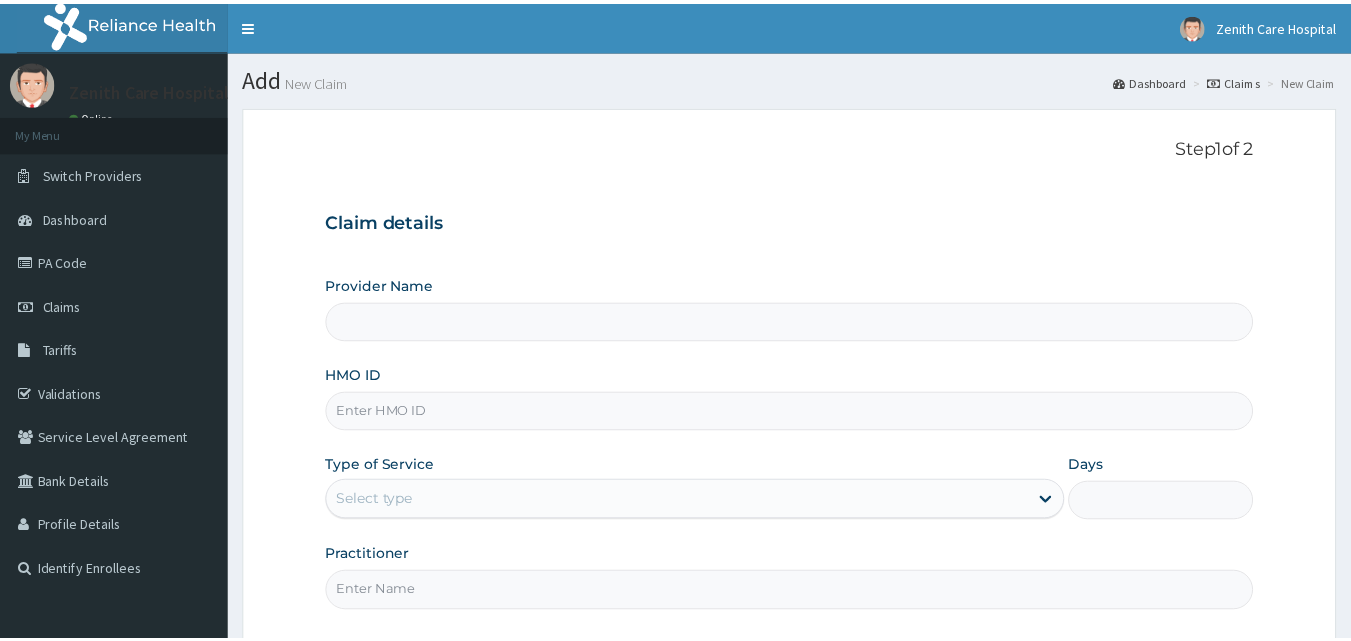 scroll, scrollTop: 0, scrollLeft: 0, axis: both 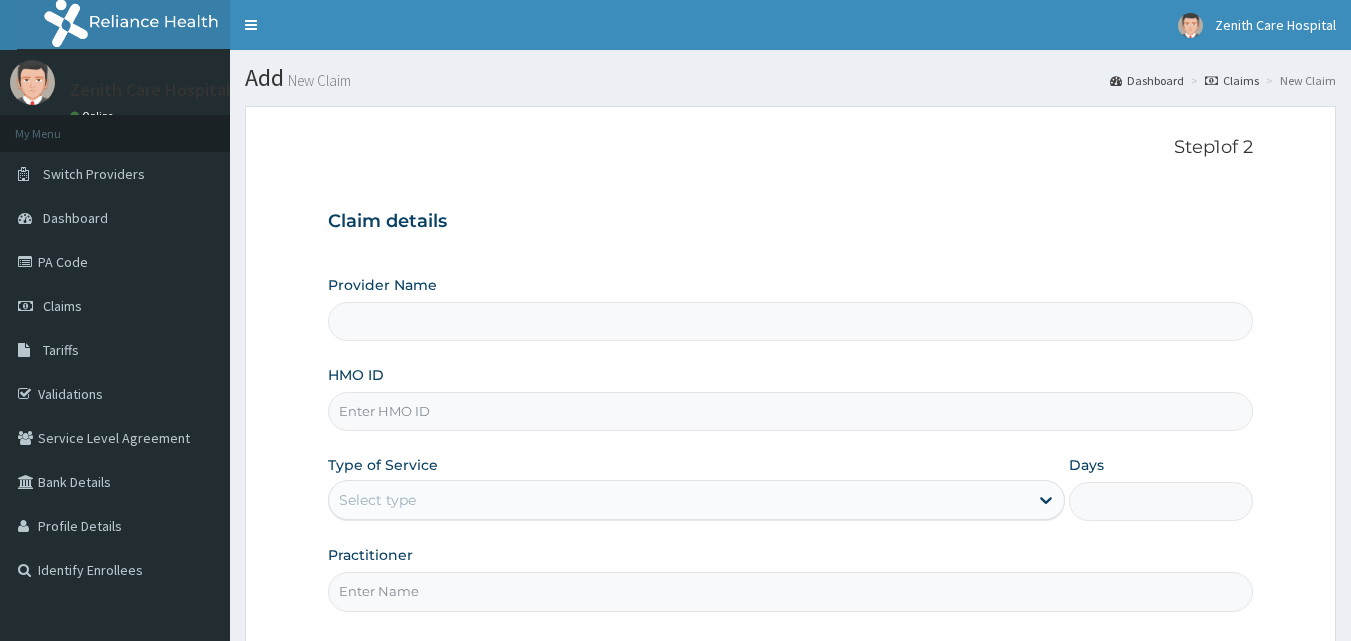 type on "Zenith Care Hospital" 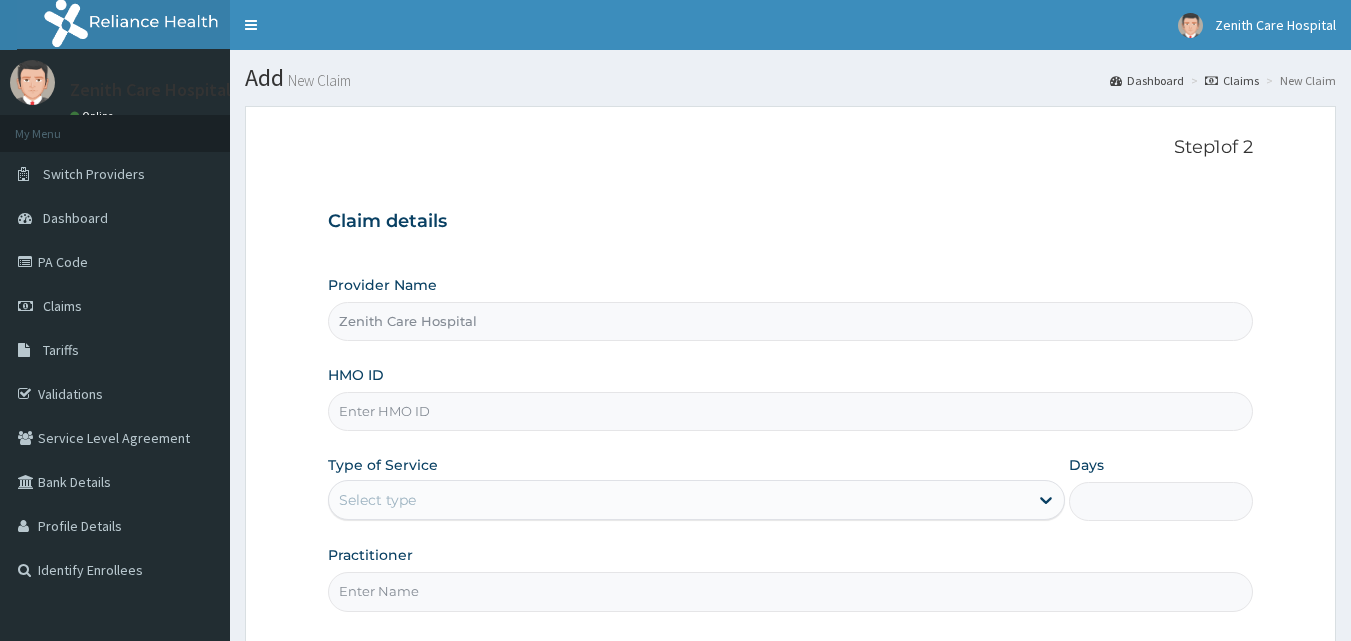 click on "HMO ID" at bounding box center (791, 411) 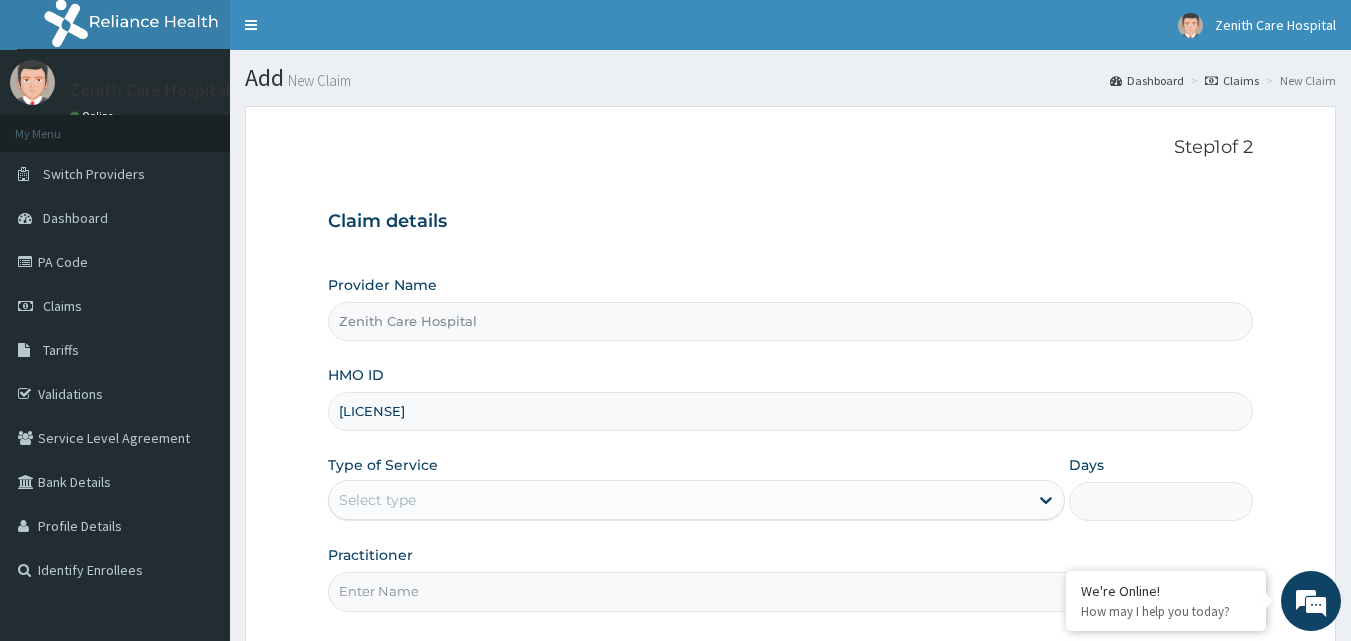 type on "FMG/10133/A" 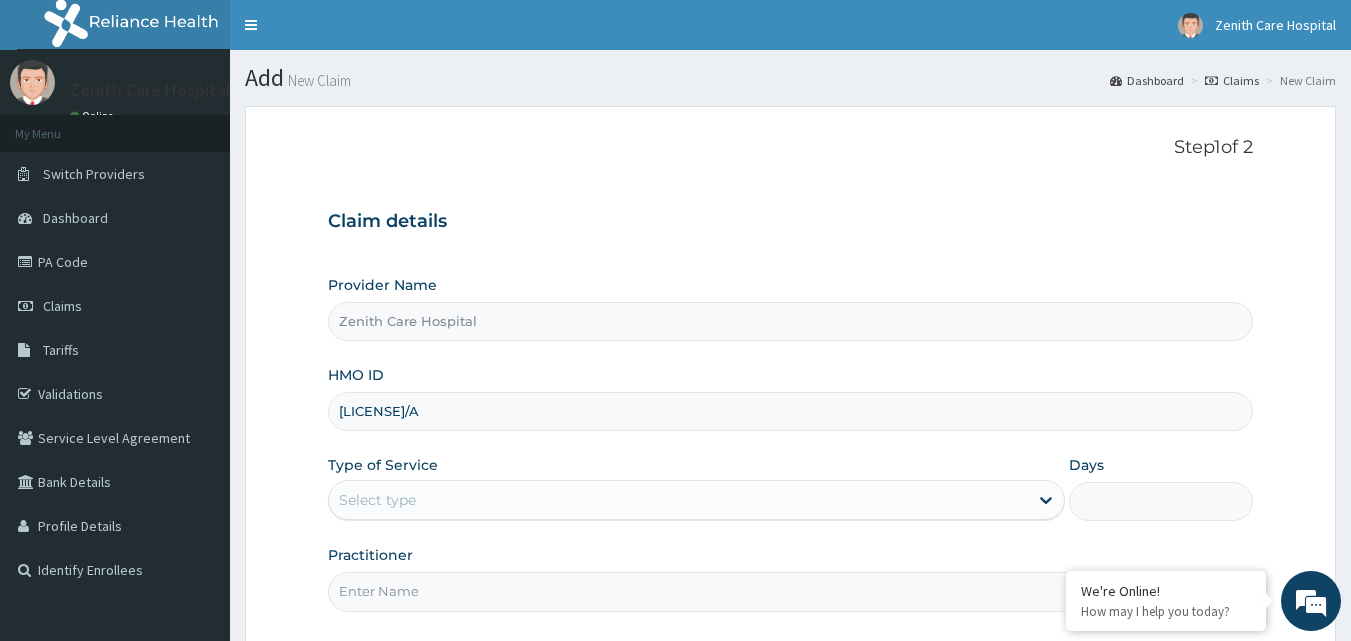 scroll, scrollTop: 0, scrollLeft: 0, axis: both 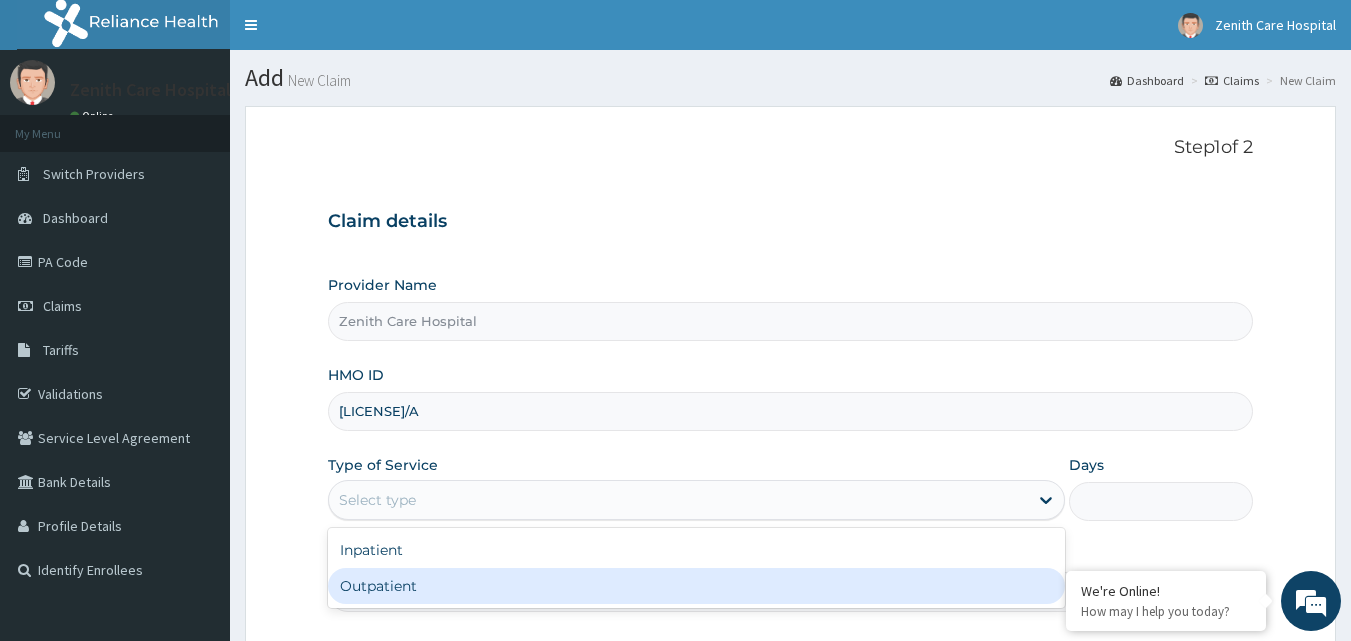 click on "Outpatient" at bounding box center [696, 586] 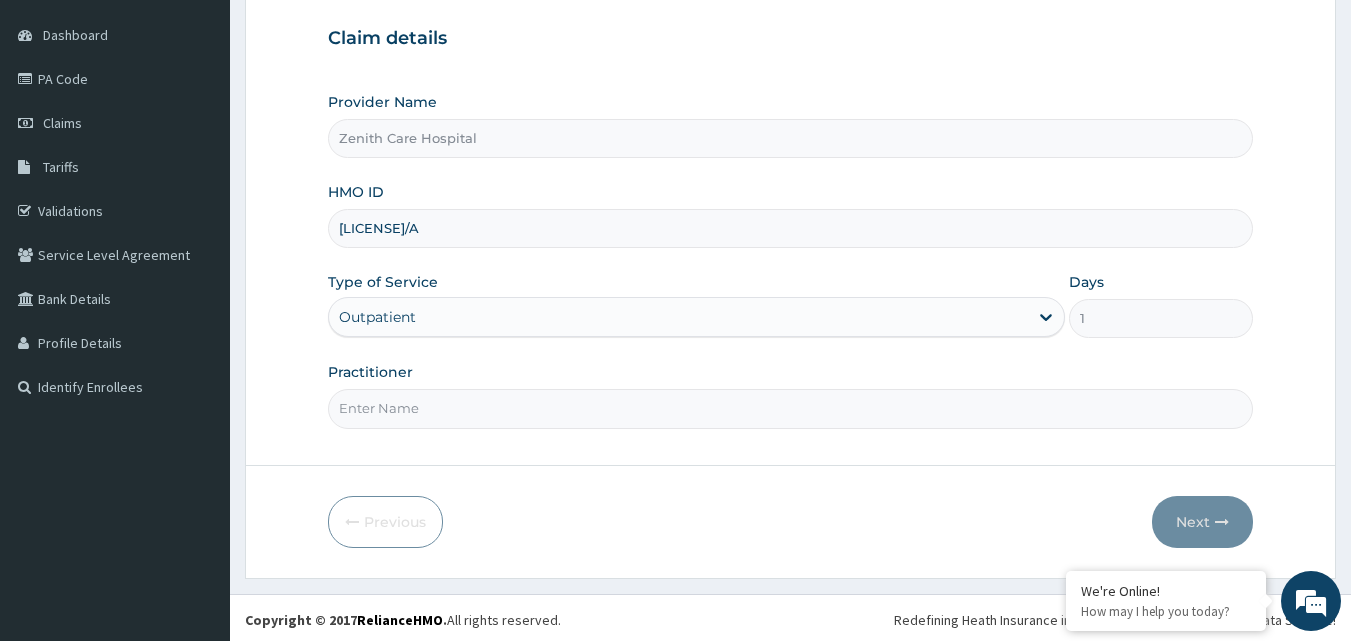 scroll, scrollTop: 187, scrollLeft: 0, axis: vertical 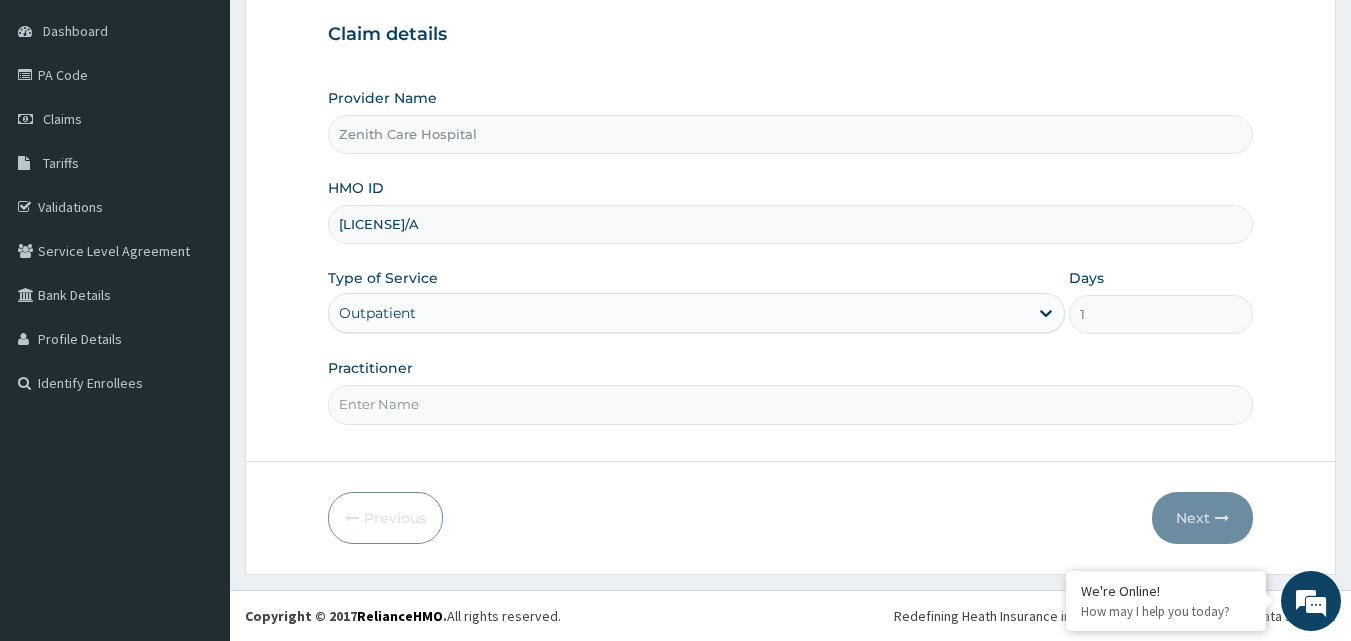 click on "Practitioner" at bounding box center (791, 404) 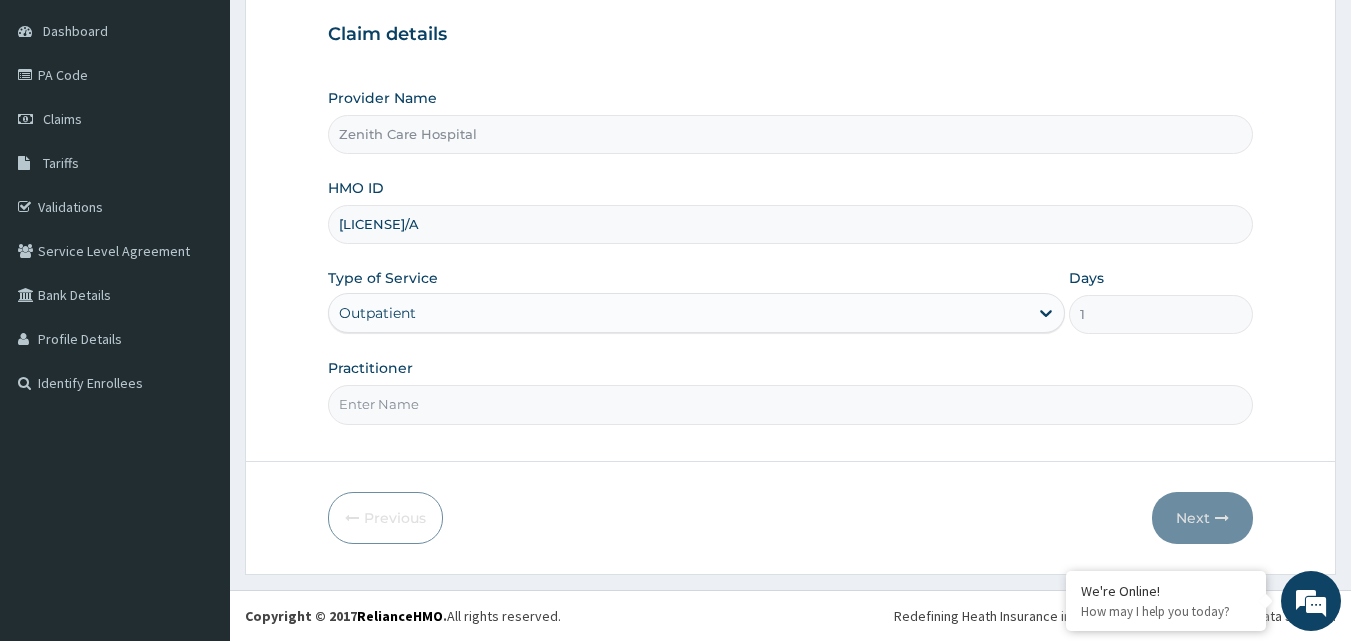 type on "DR Abiola  A.B" 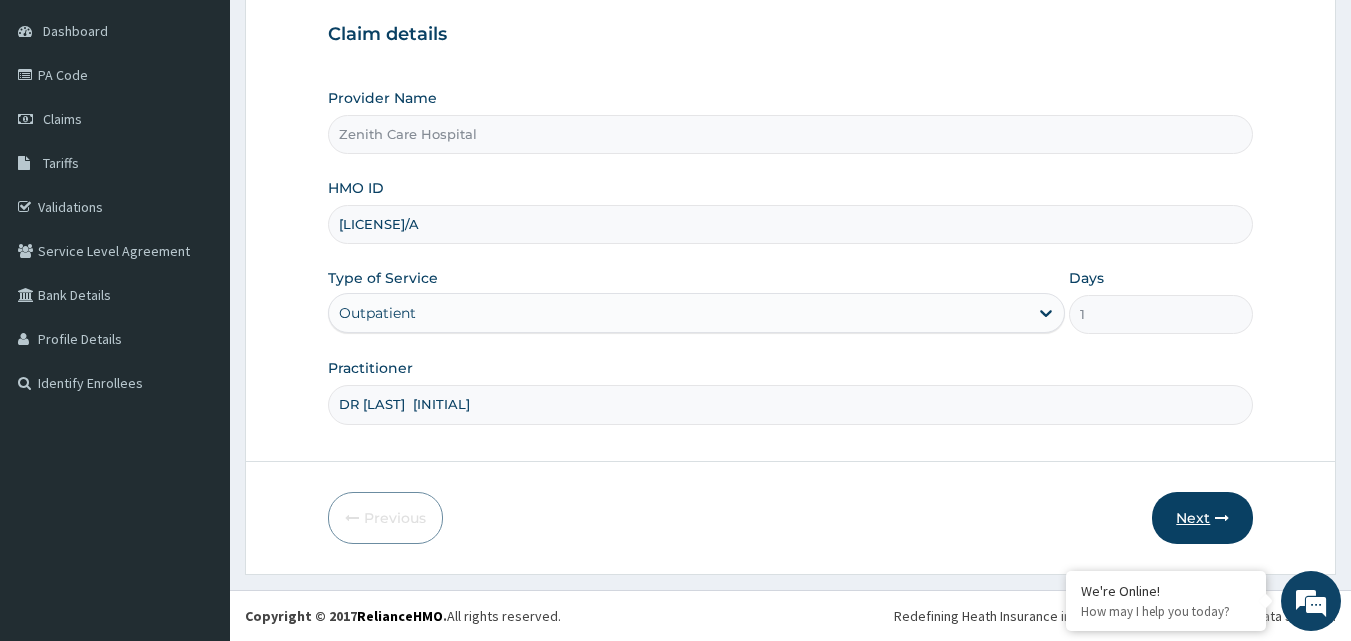 click on "Next" at bounding box center [1202, 518] 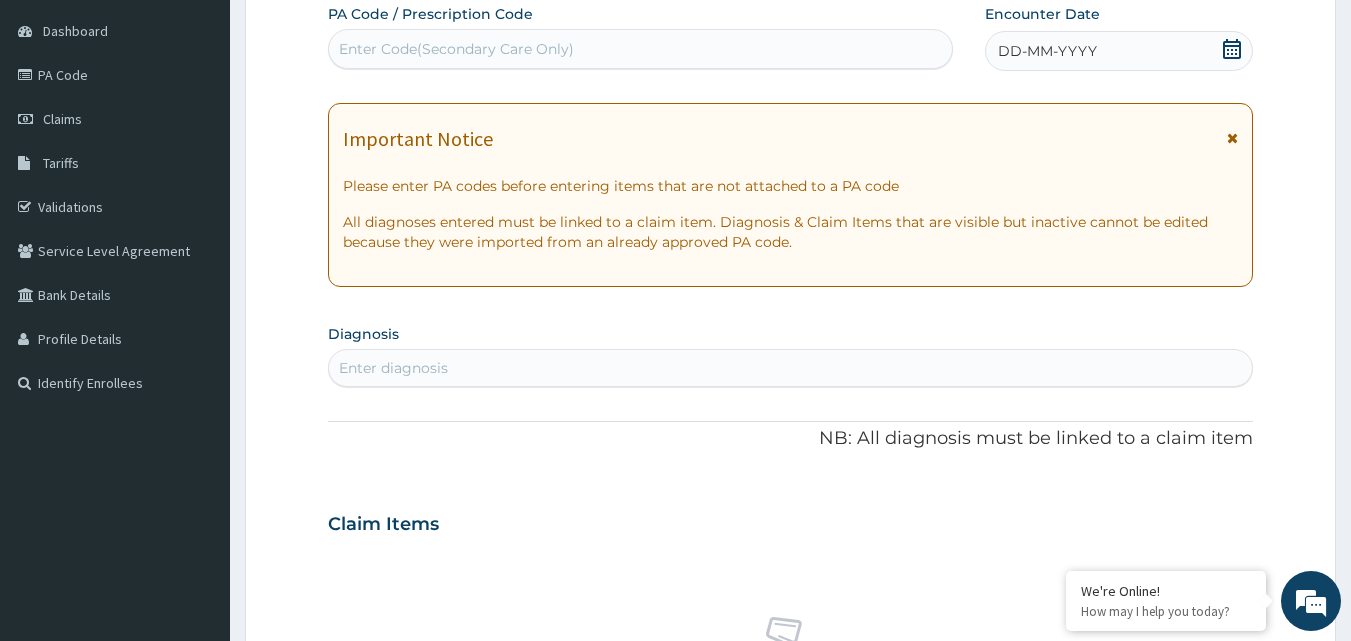 click 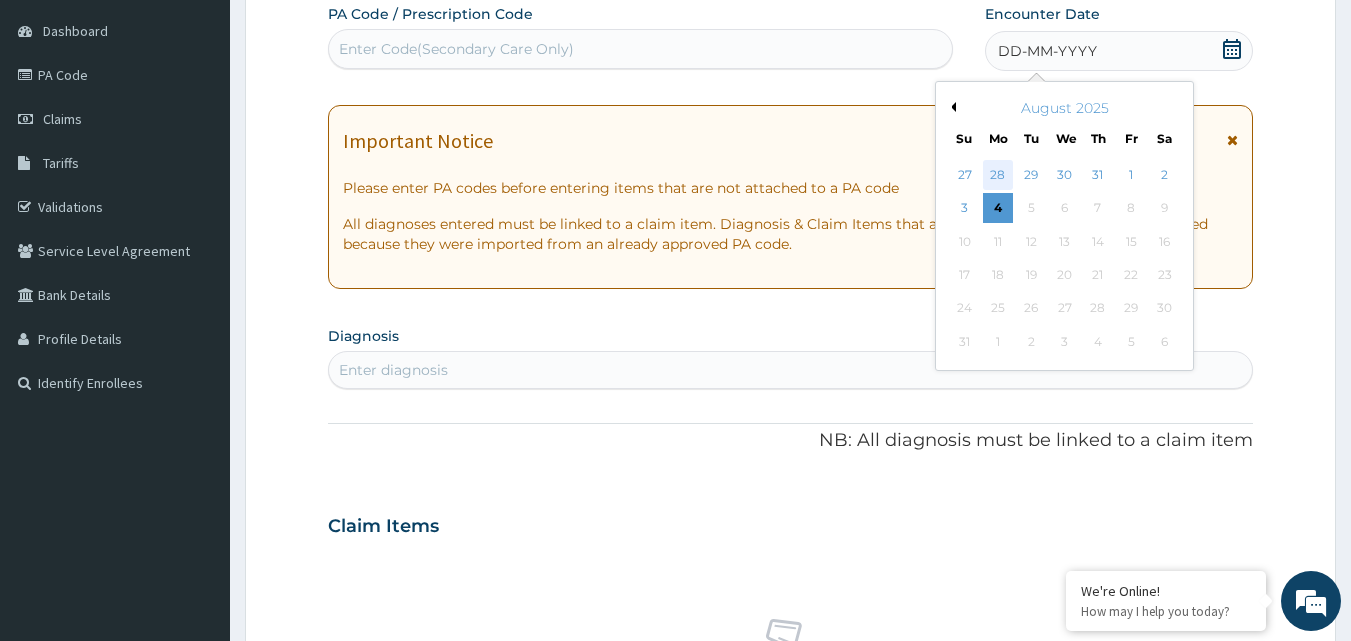 click on "28" at bounding box center [998, 175] 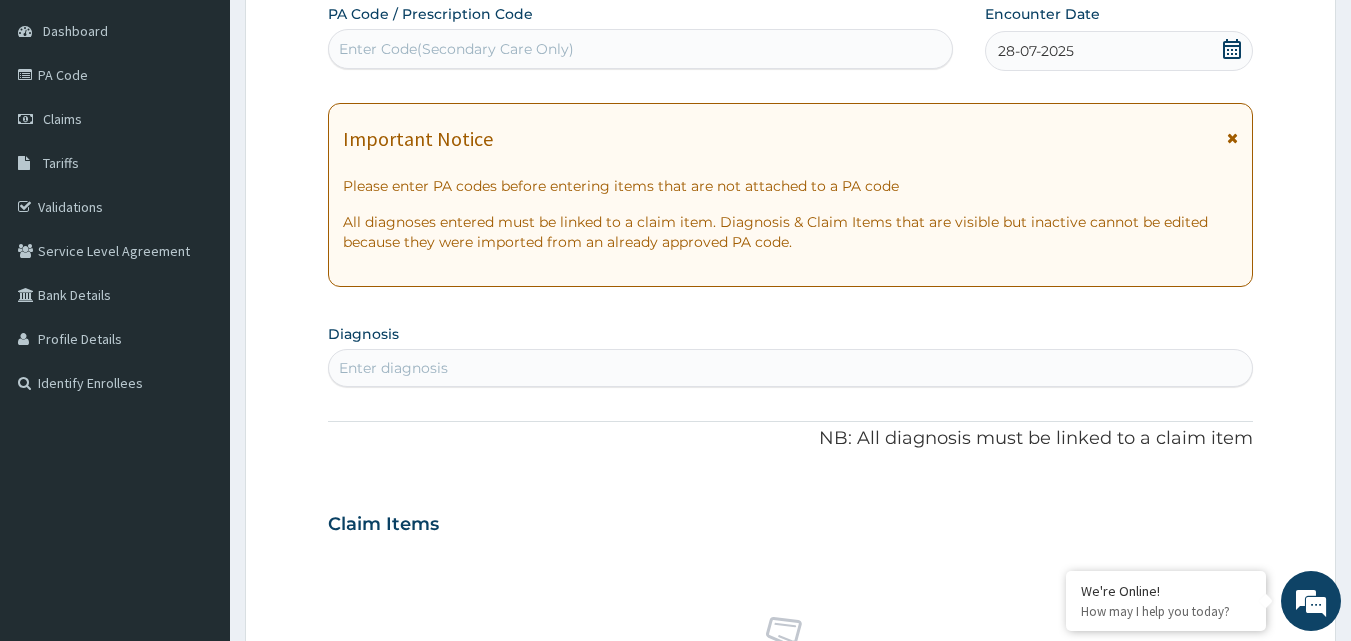 click on "Enter diagnosis" at bounding box center [791, 368] 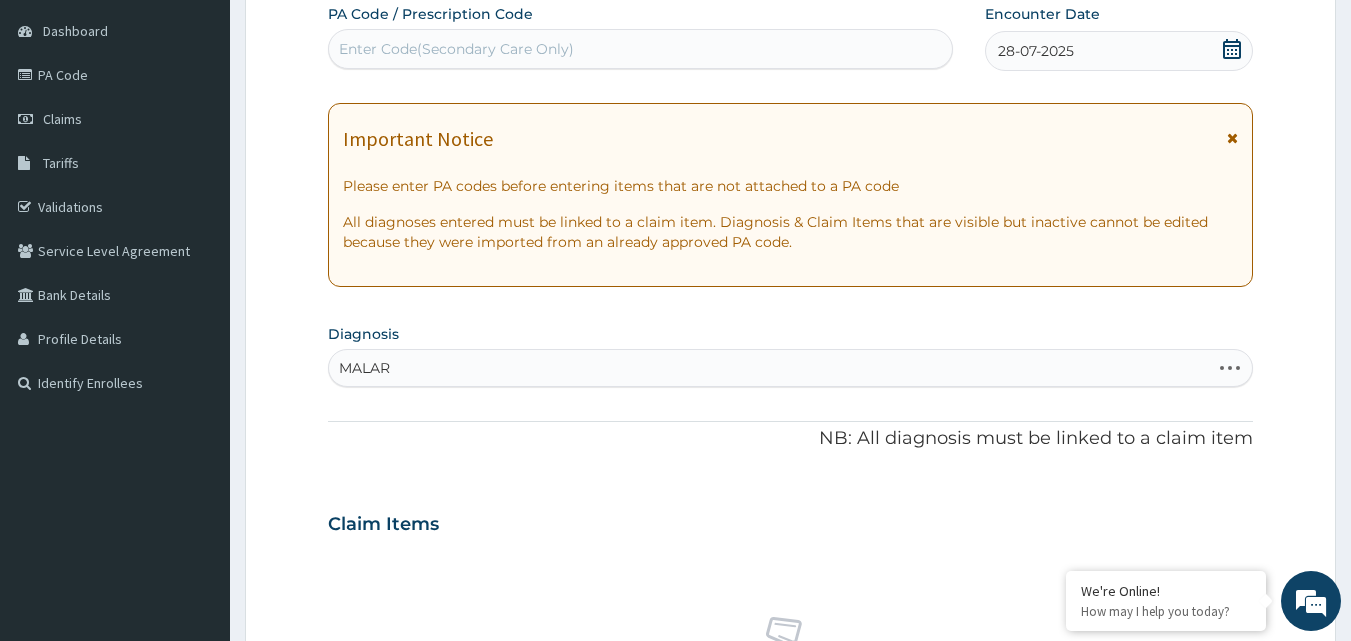 type on "MALARI" 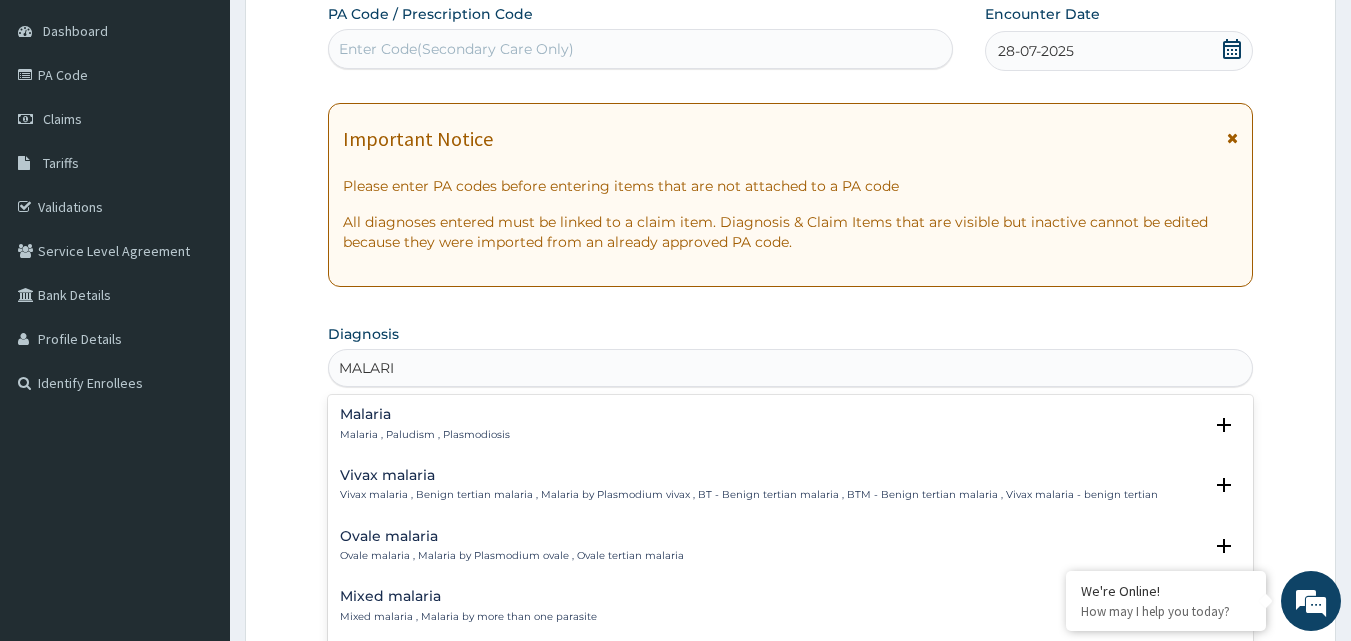 click on "Malaria Malaria , Paludism , Plasmodiosis" at bounding box center (791, 424) 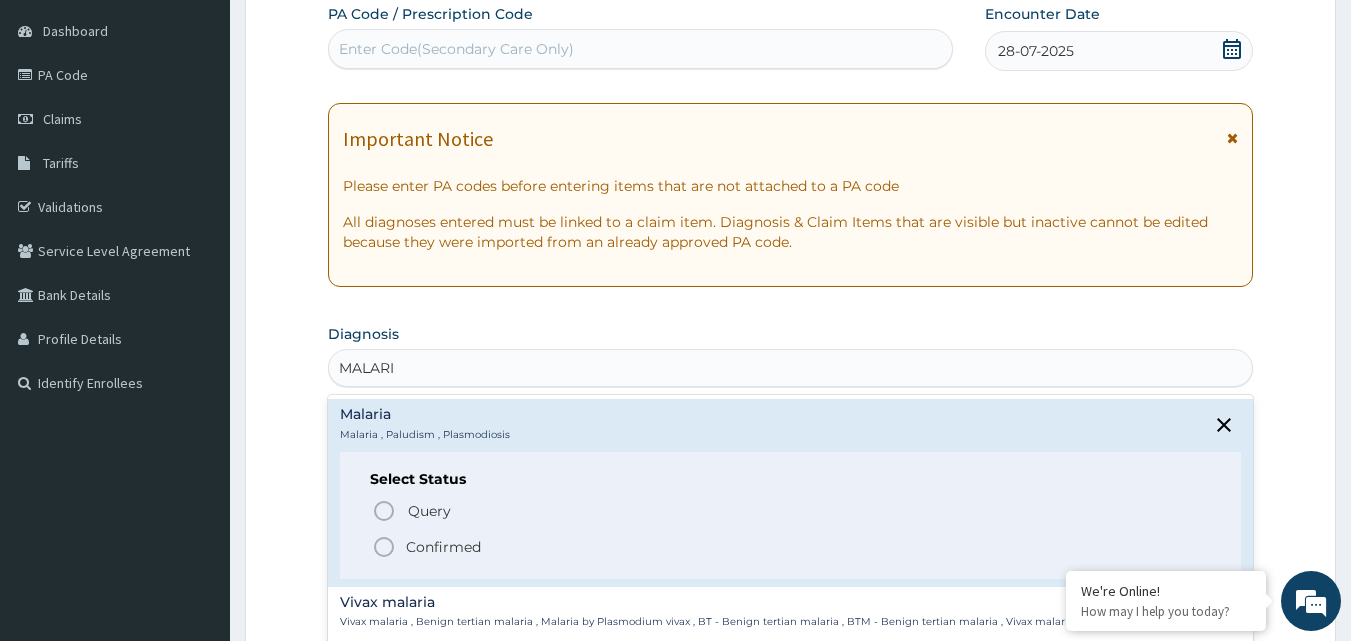 click 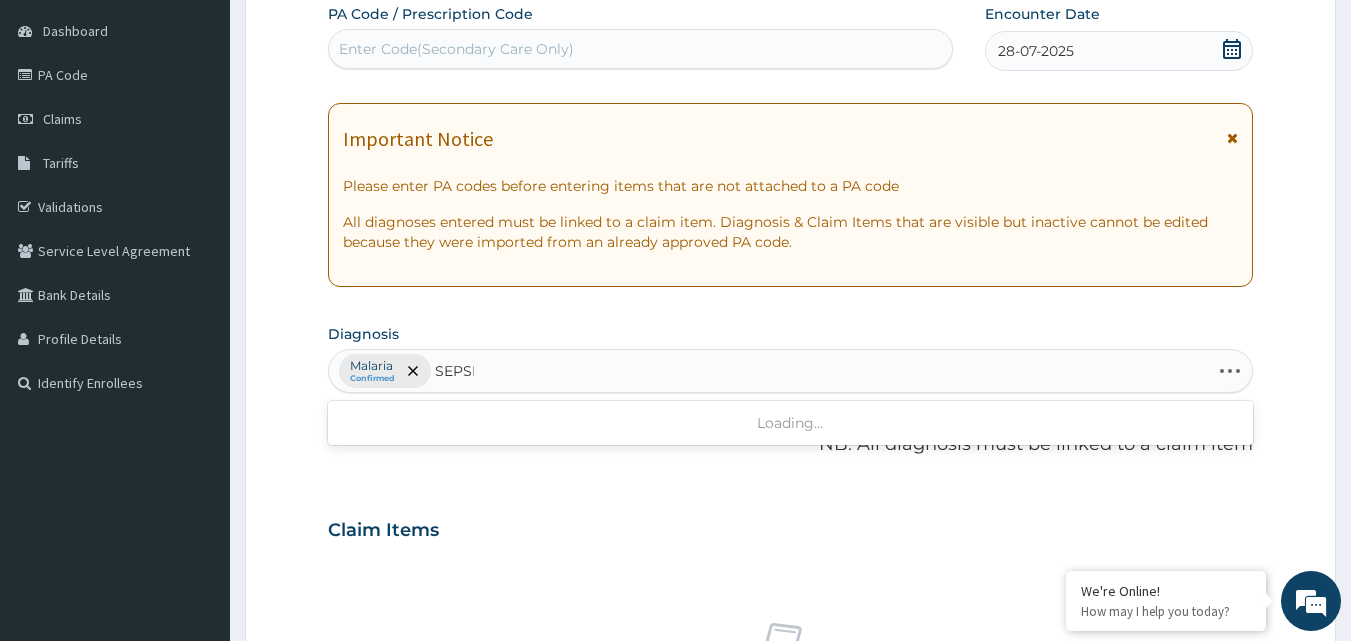 type on "SEPSIS" 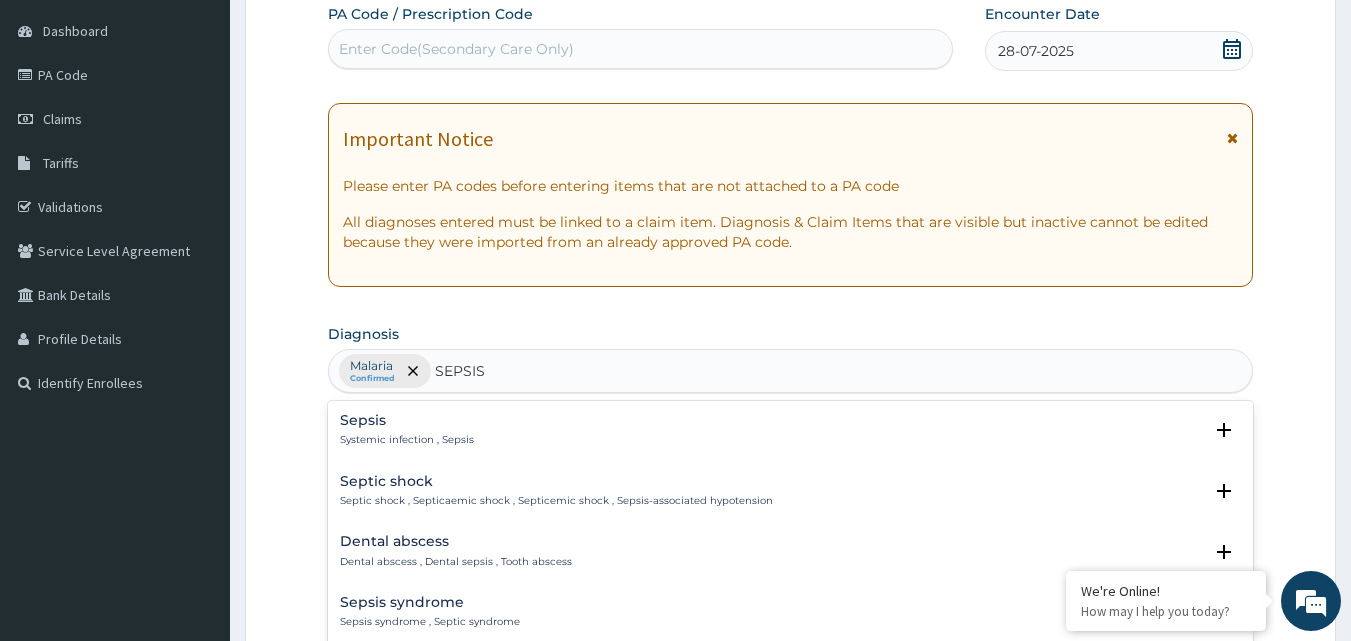 click on "Systemic infection , Sepsis" at bounding box center (407, 440) 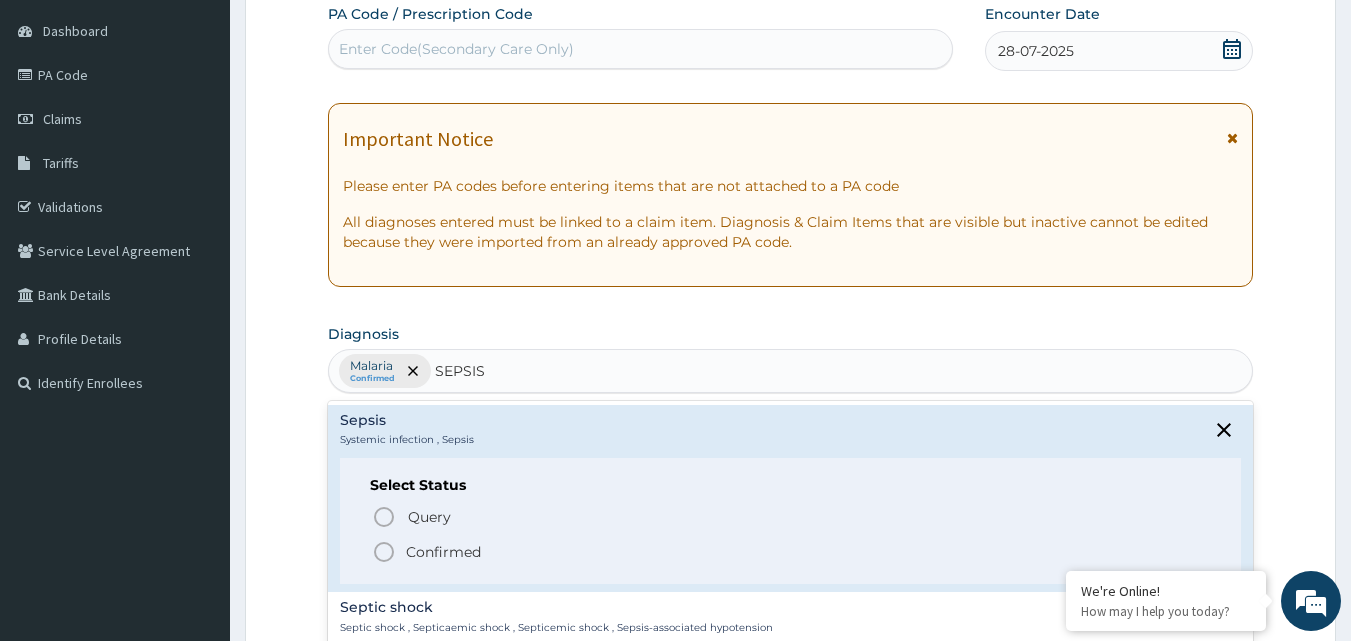 click 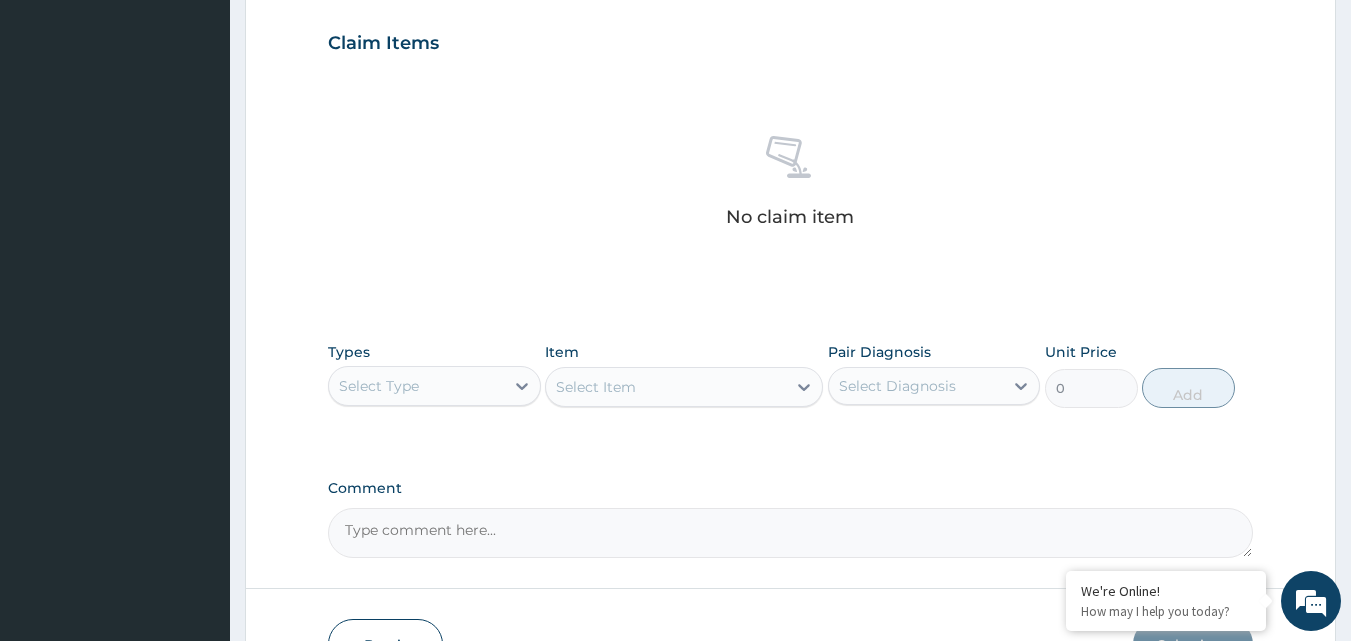 scroll, scrollTop: 707, scrollLeft: 0, axis: vertical 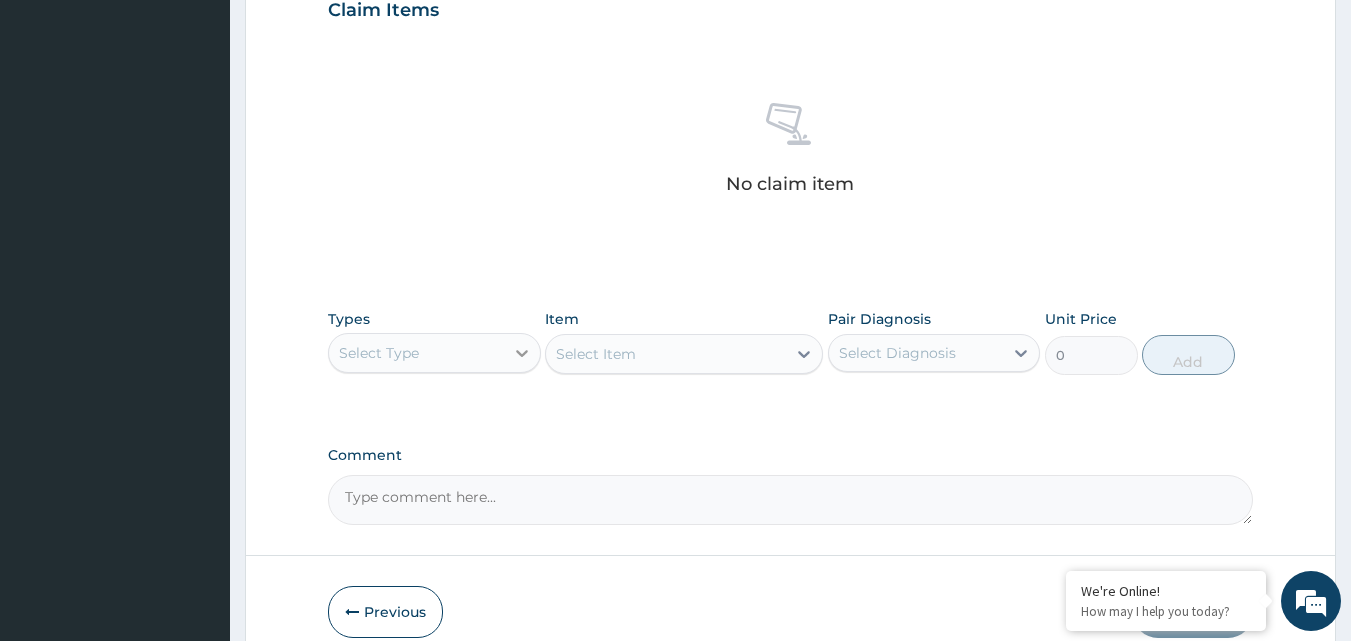 click 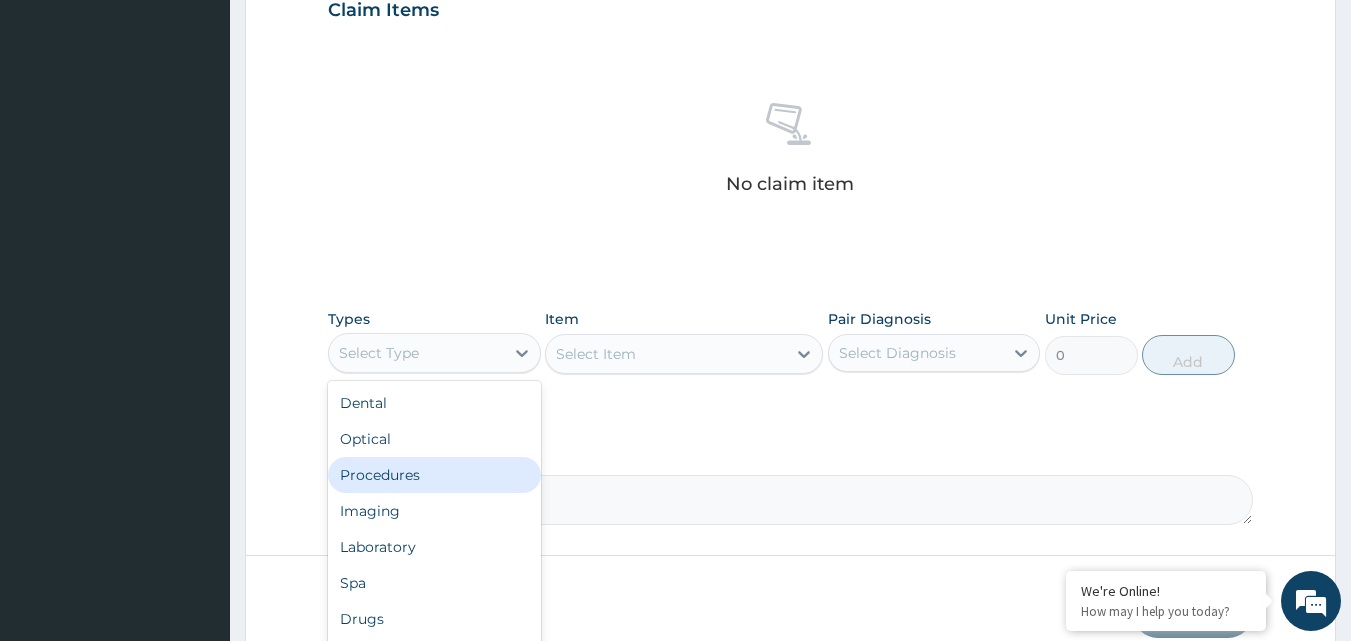 click on "Procedures" at bounding box center (434, 475) 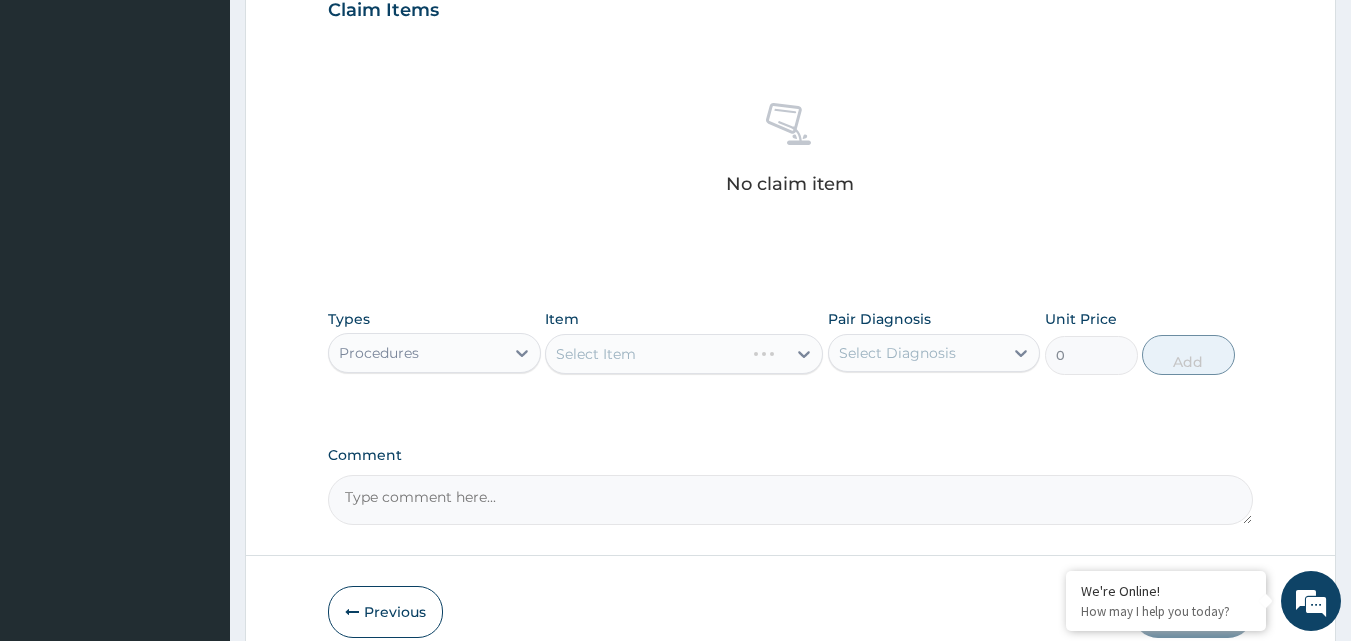 click on "Select Item" at bounding box center (684, 354) 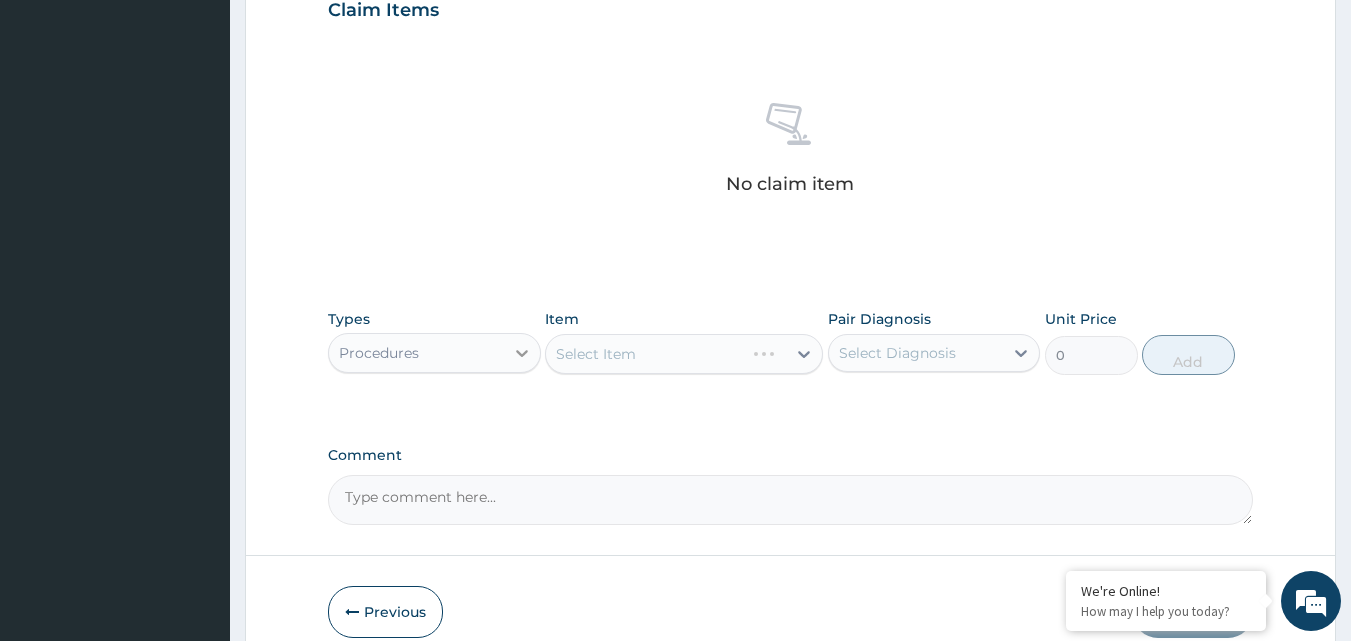 click 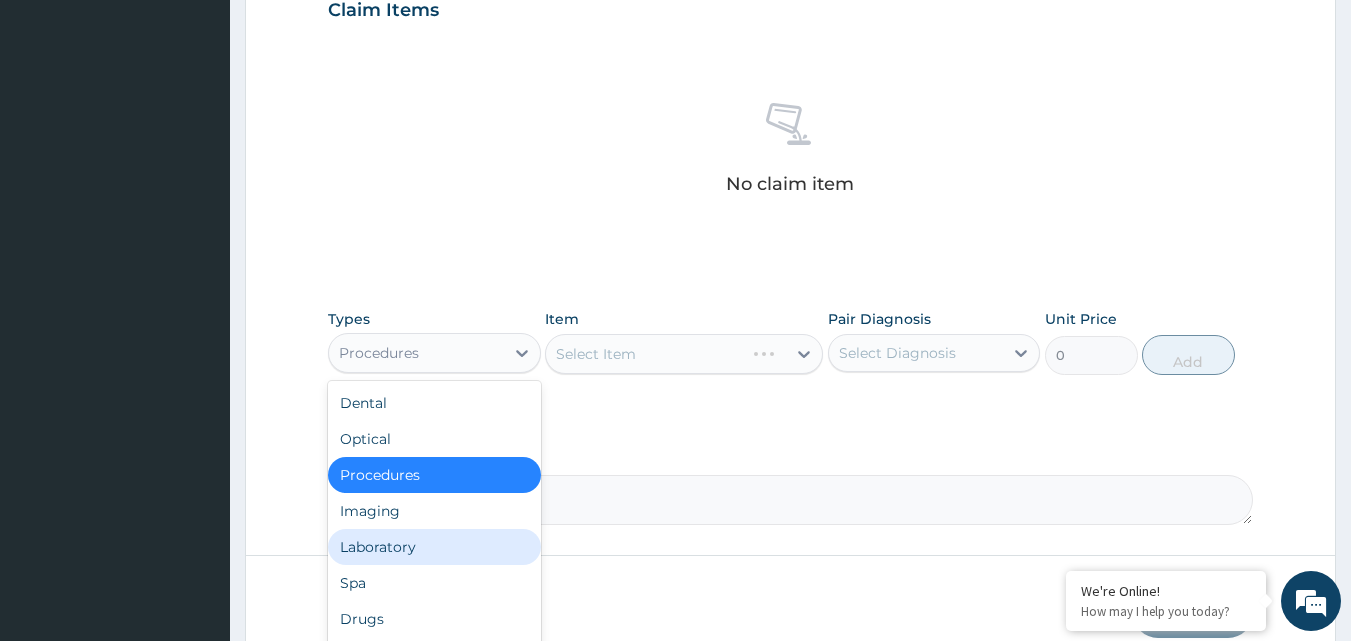 click on "Laboratory" at bounding box center (434, 547) 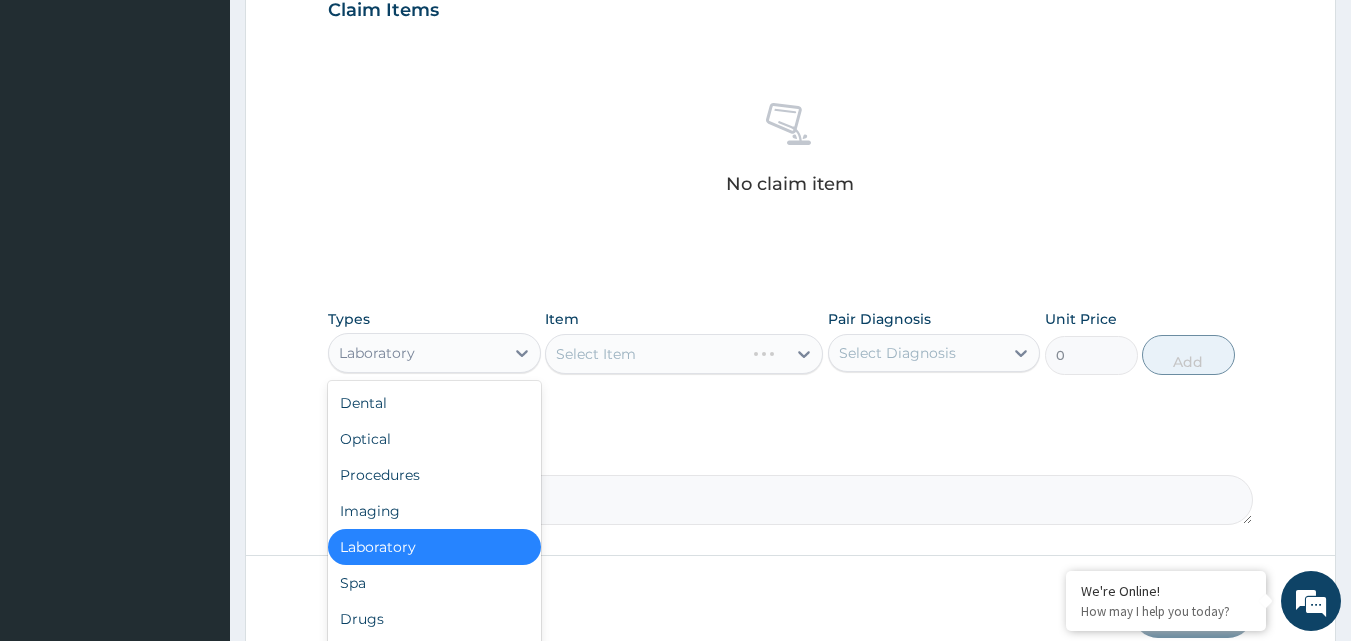 click on "Laboratory" at bounding box center [416, 353] 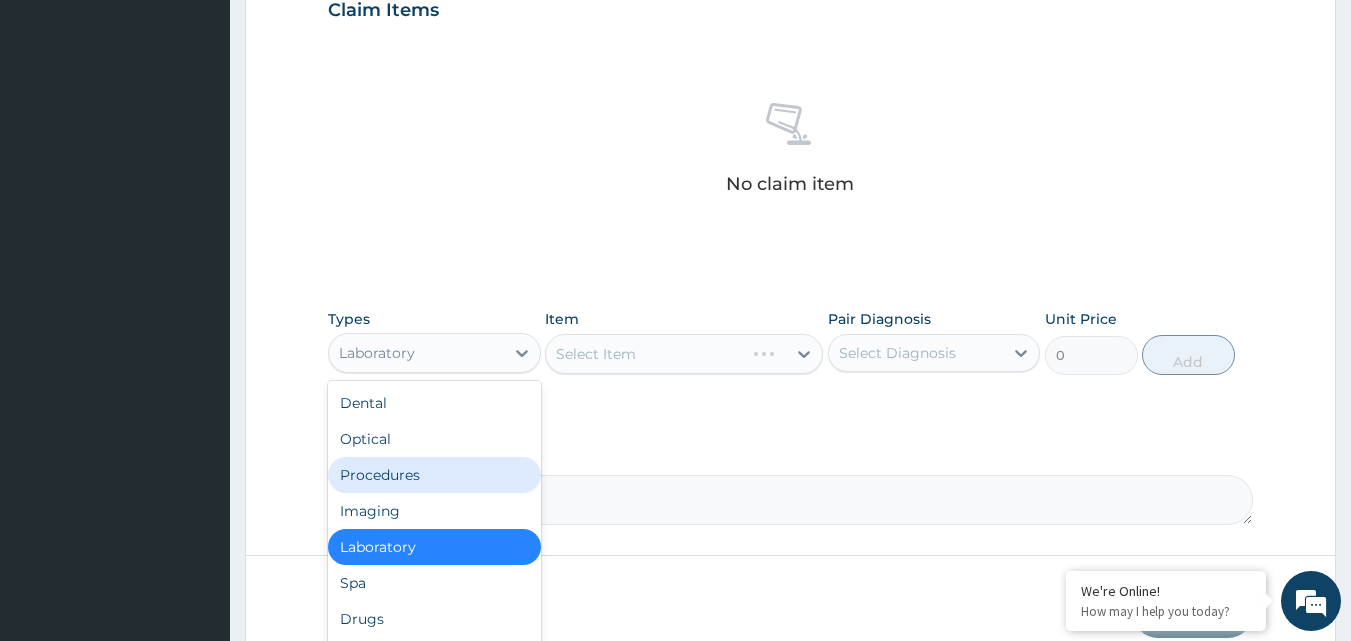 click on "Procedures" at bounding box center (434, 475) 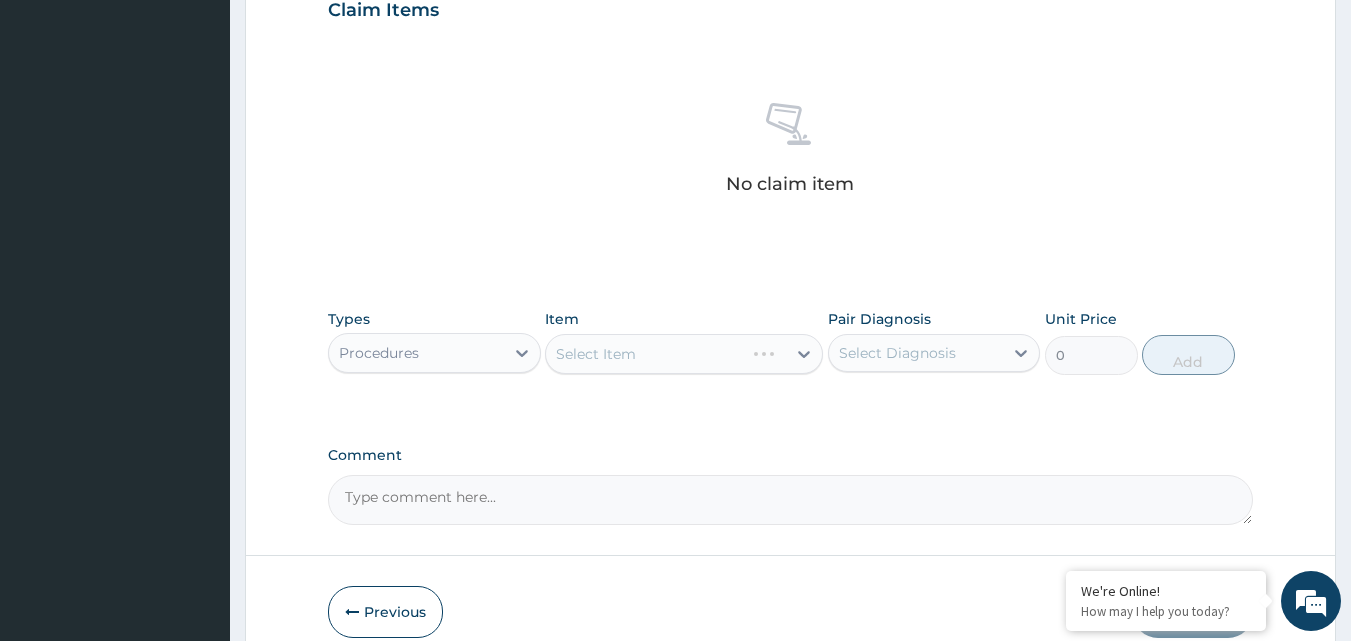 click on "Select Item" at bounding box center [684, 354] 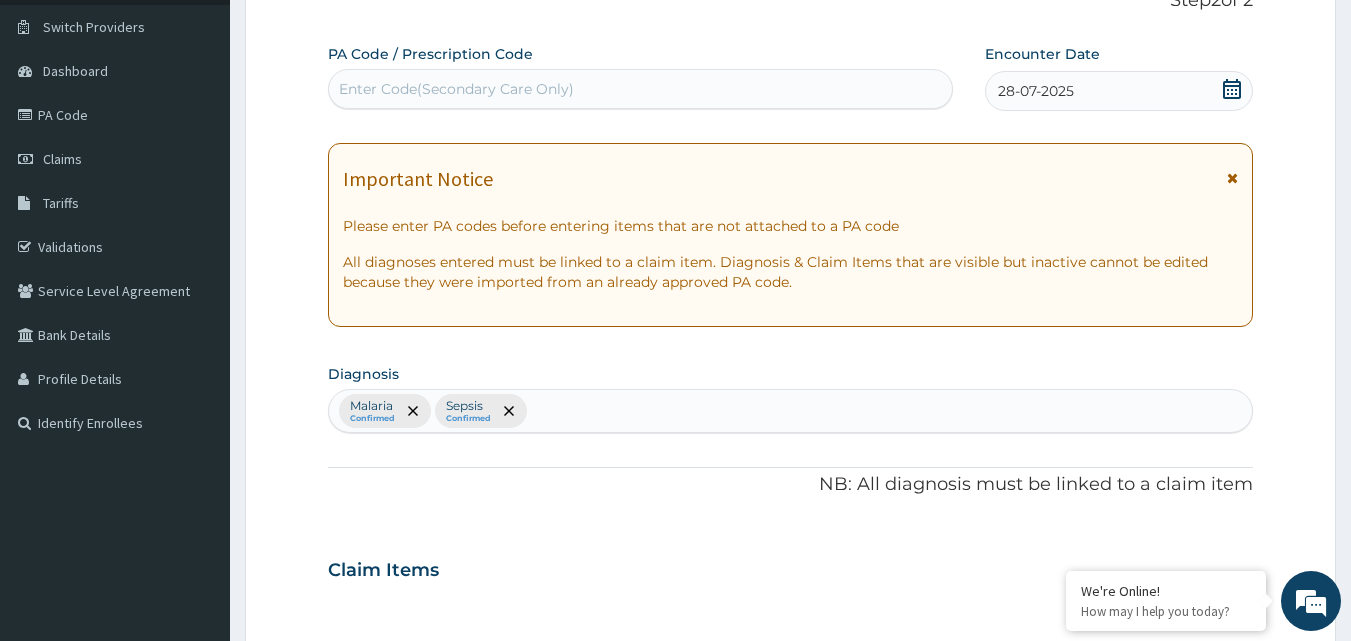 scroll, scrollTop: 42, scrollLeft: 0, axis: vertical 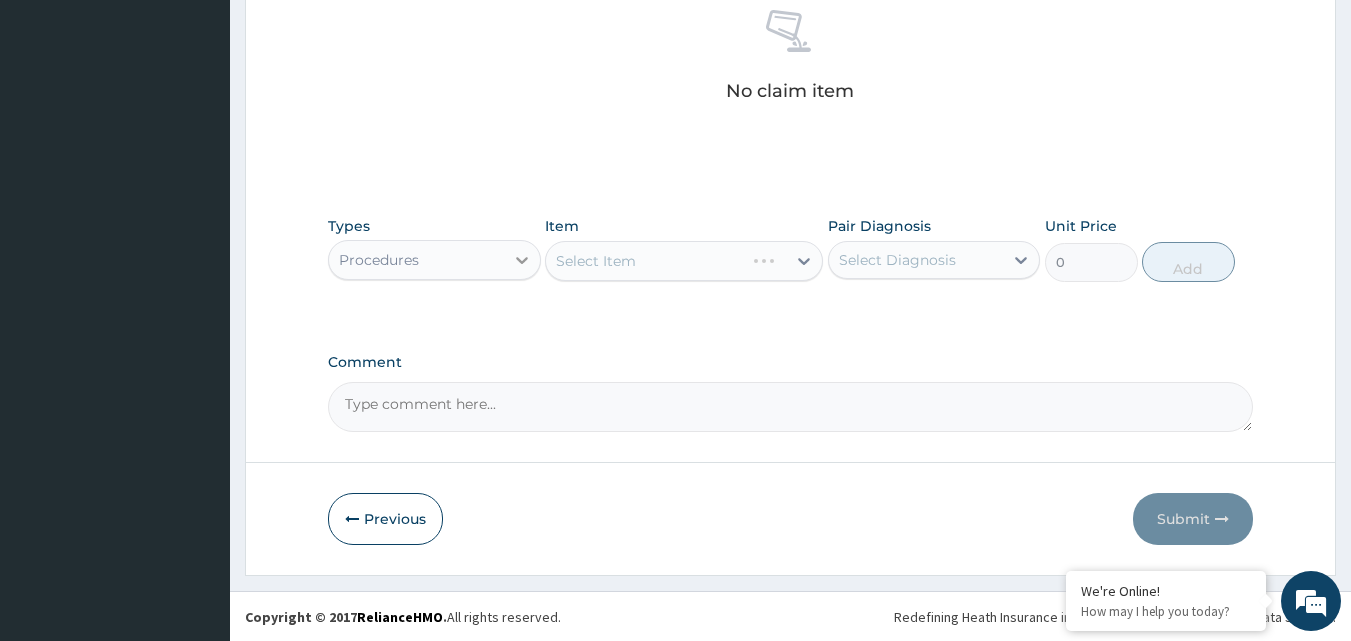 click 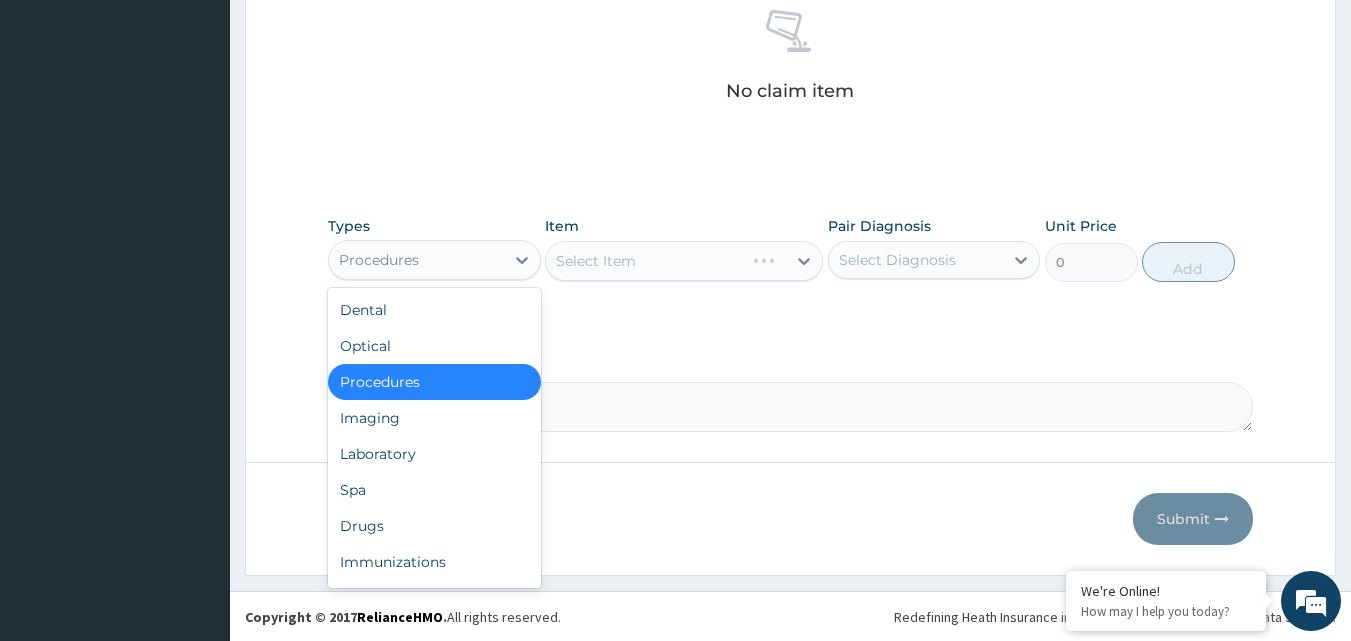 click on "Procedures" at bounding box center (434, 382) 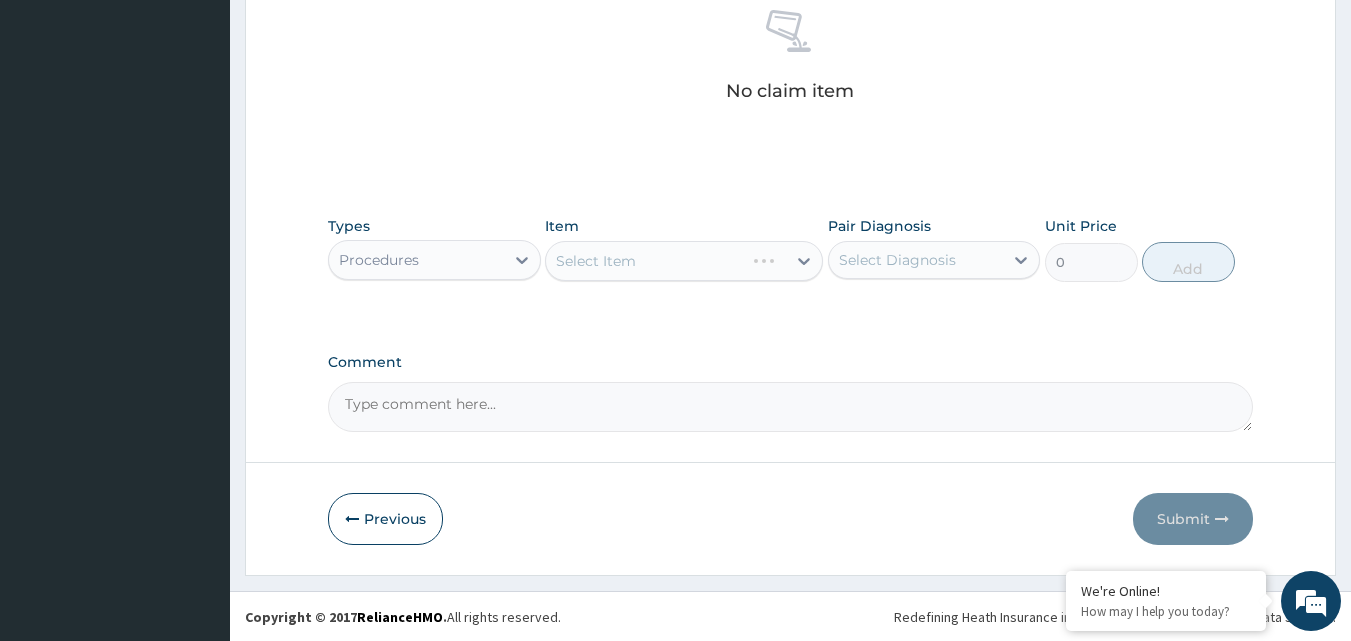 click on "Select Item" at bounding box center [684, 261] 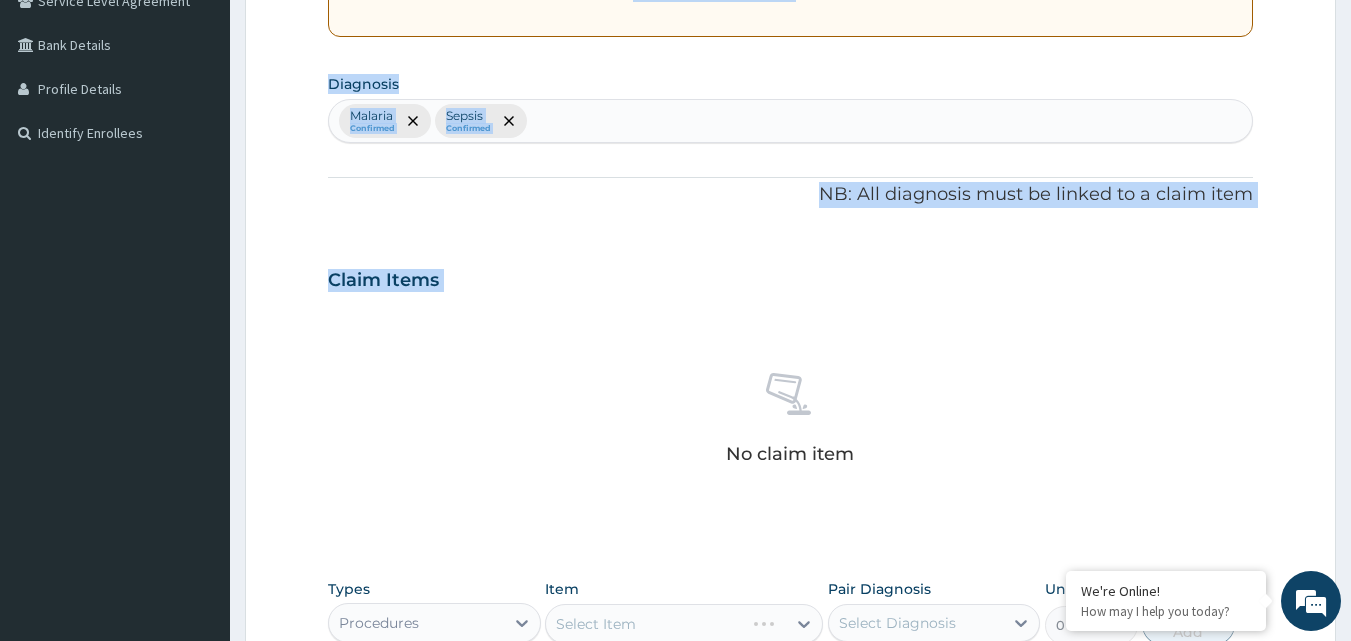 scroll, scrollTop: 24, scrollLeft: 0, axis: vertical 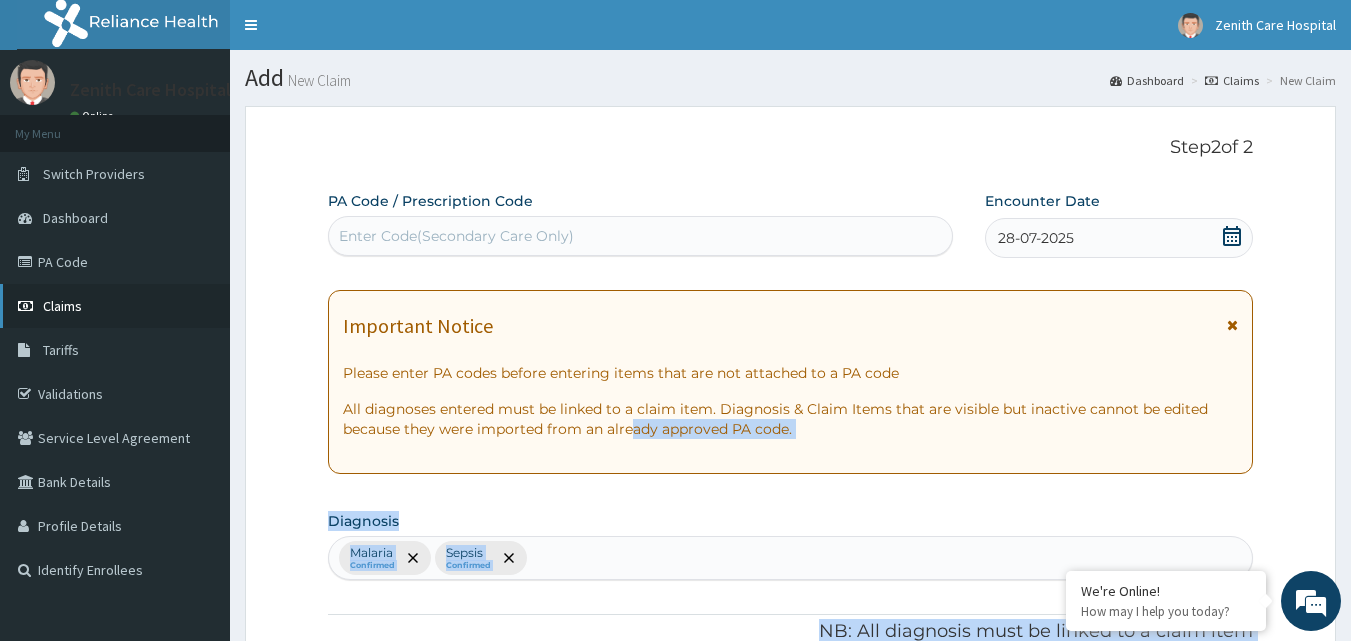 click on "Claims" at bounding box center (115, 306) 